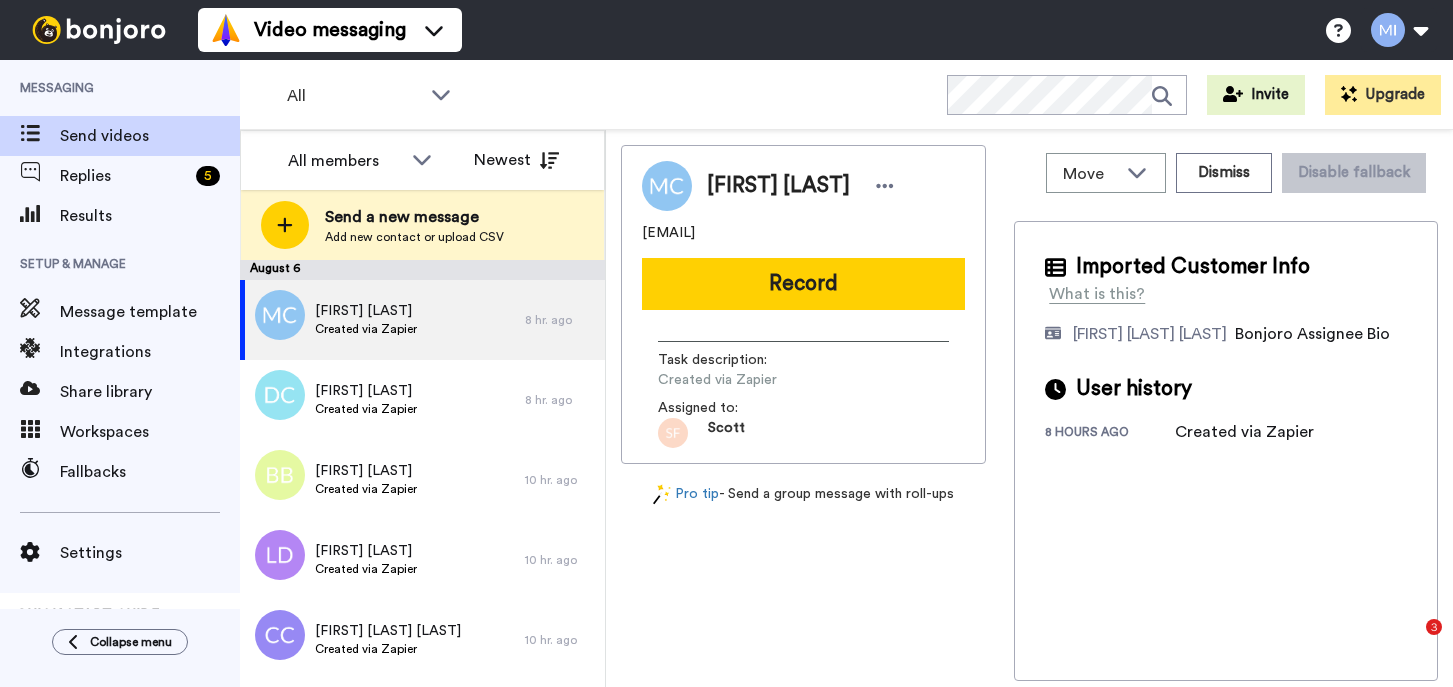scroll, scrollTop: 0, scrollLeft: 0, axis: both 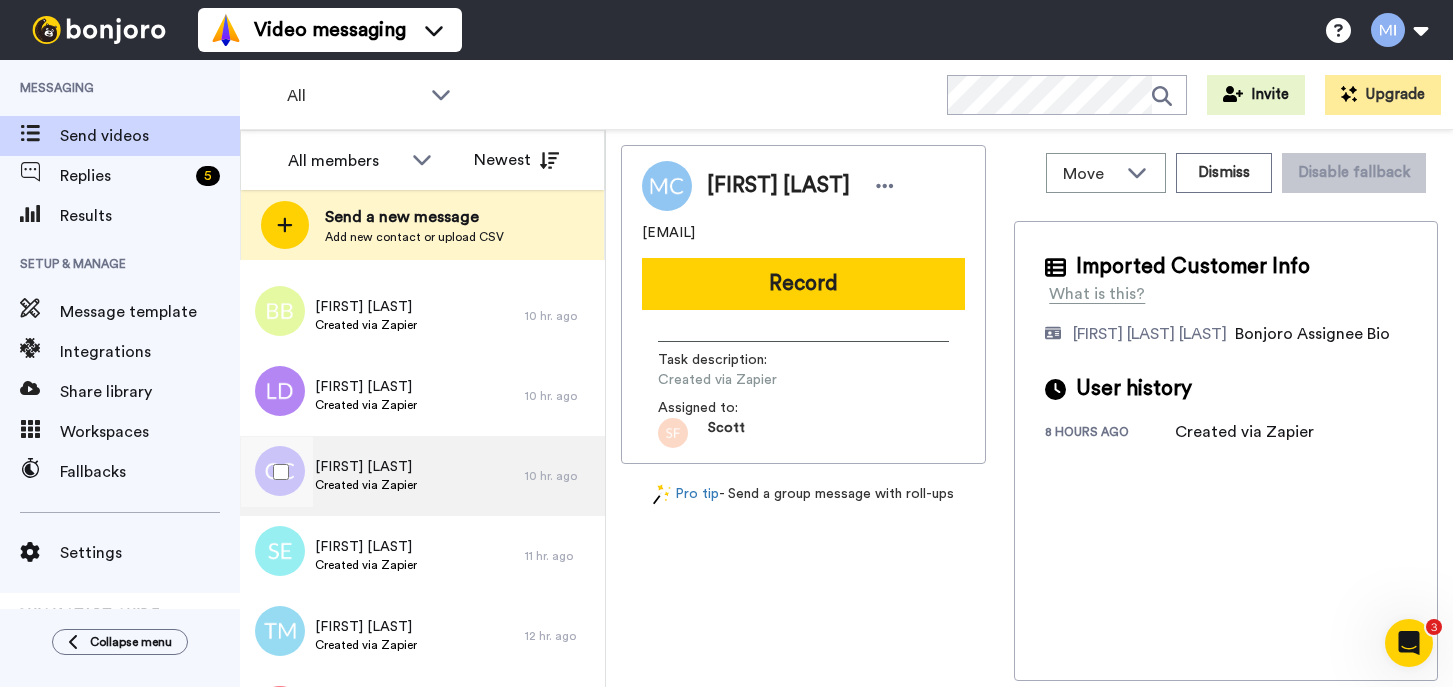 click on "[FIRST] [LAST] Created via Zapier" at bounding box center [382, 476] 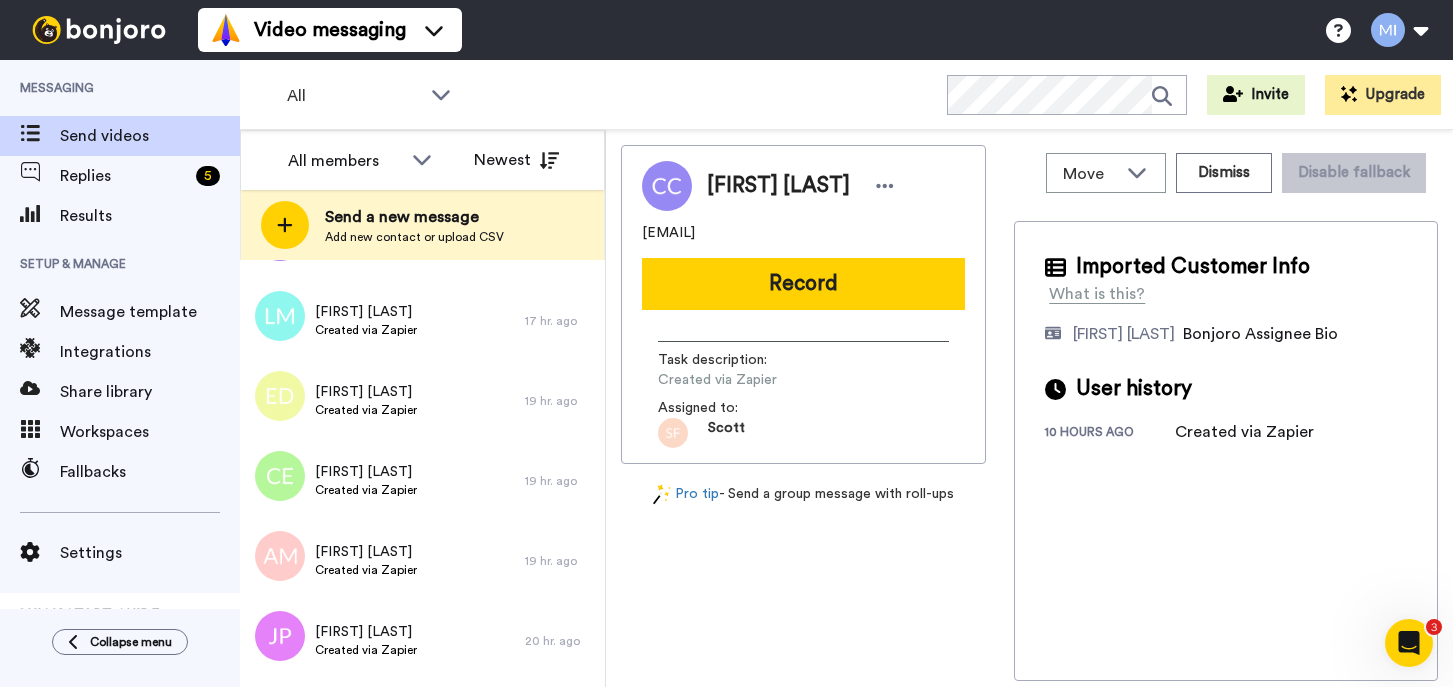 scroll, scrollTop: 1613, scrollLeft: 0, axis: vertical 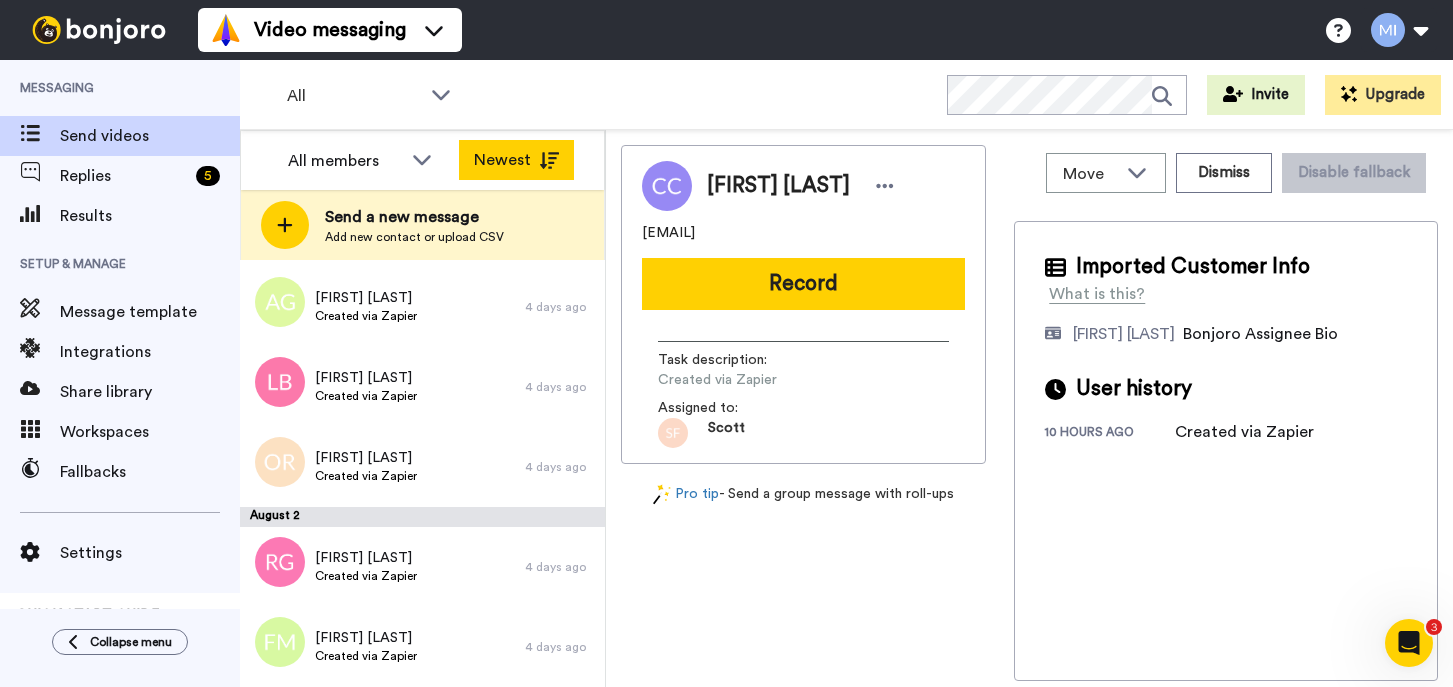 click at bounding box center [549, 160] 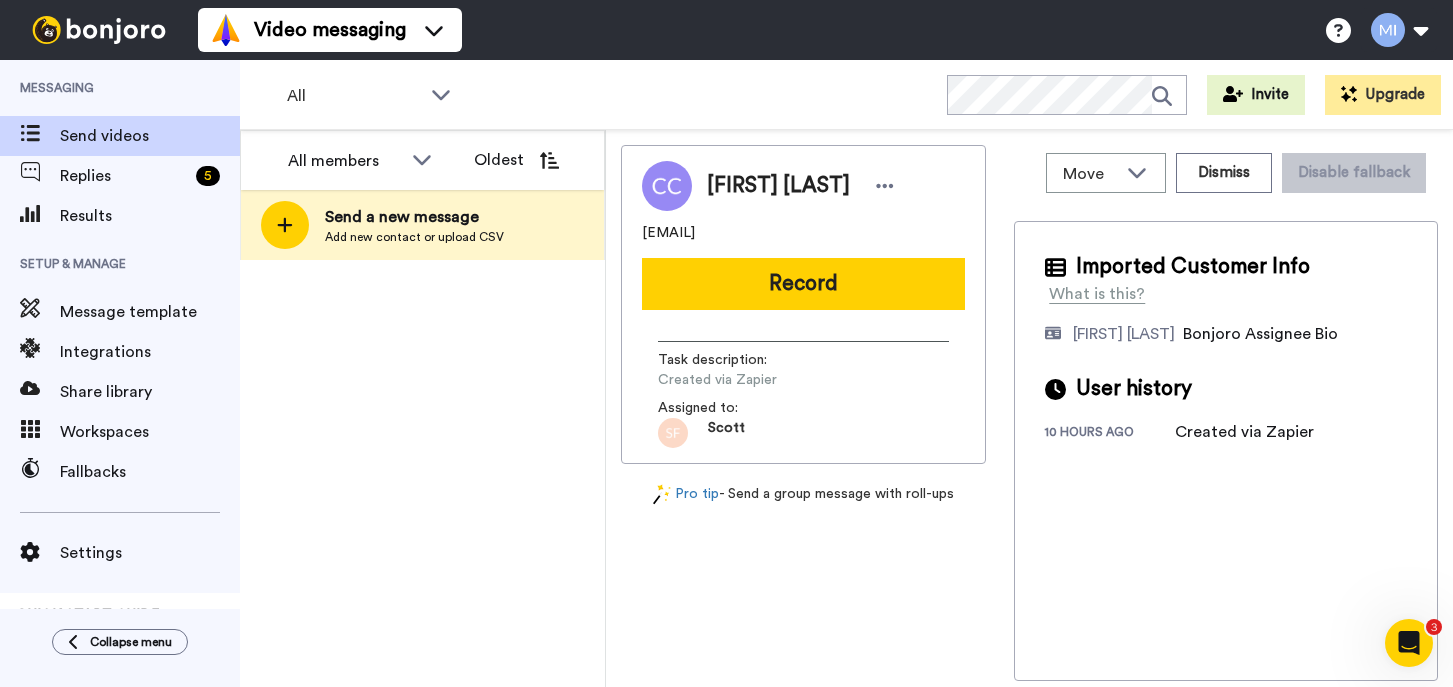 scroll, scrollTop: 0, scrollLeft: 0, axis: both 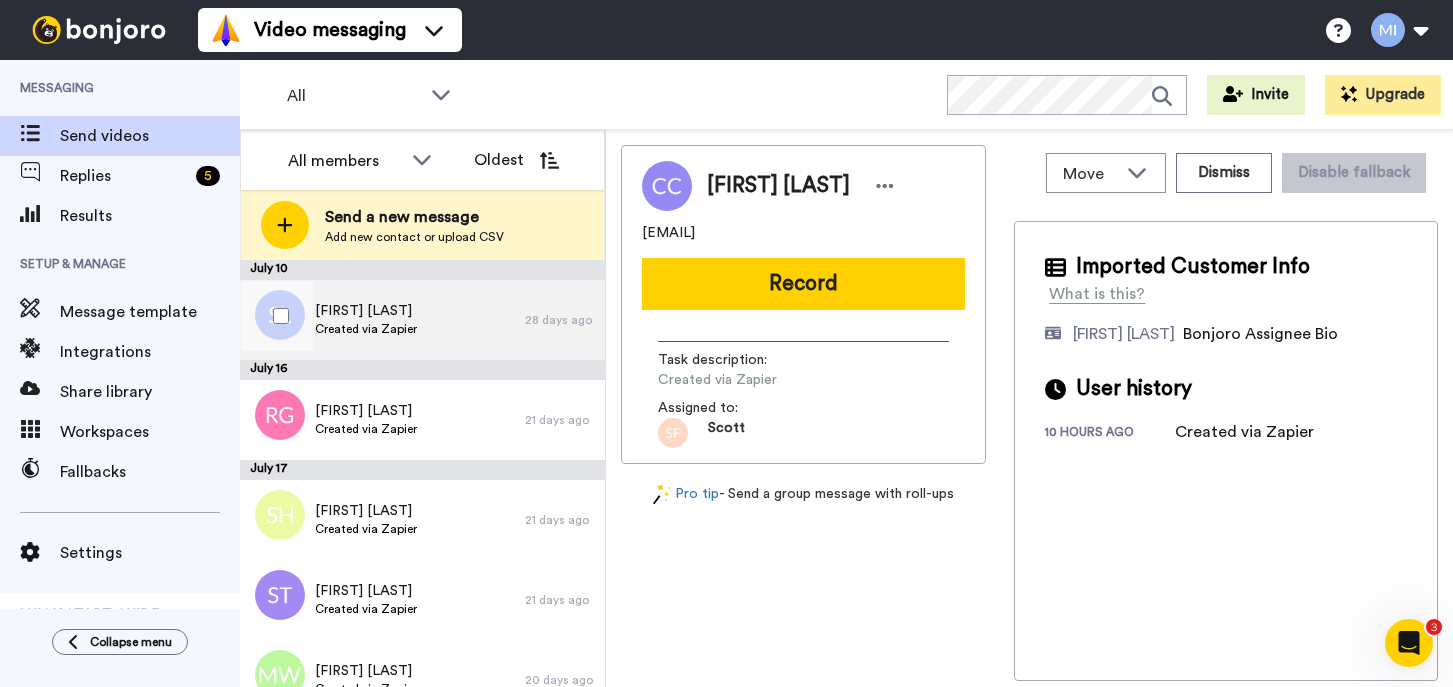 click on "28 days ago" at bounding box center [560, 320] 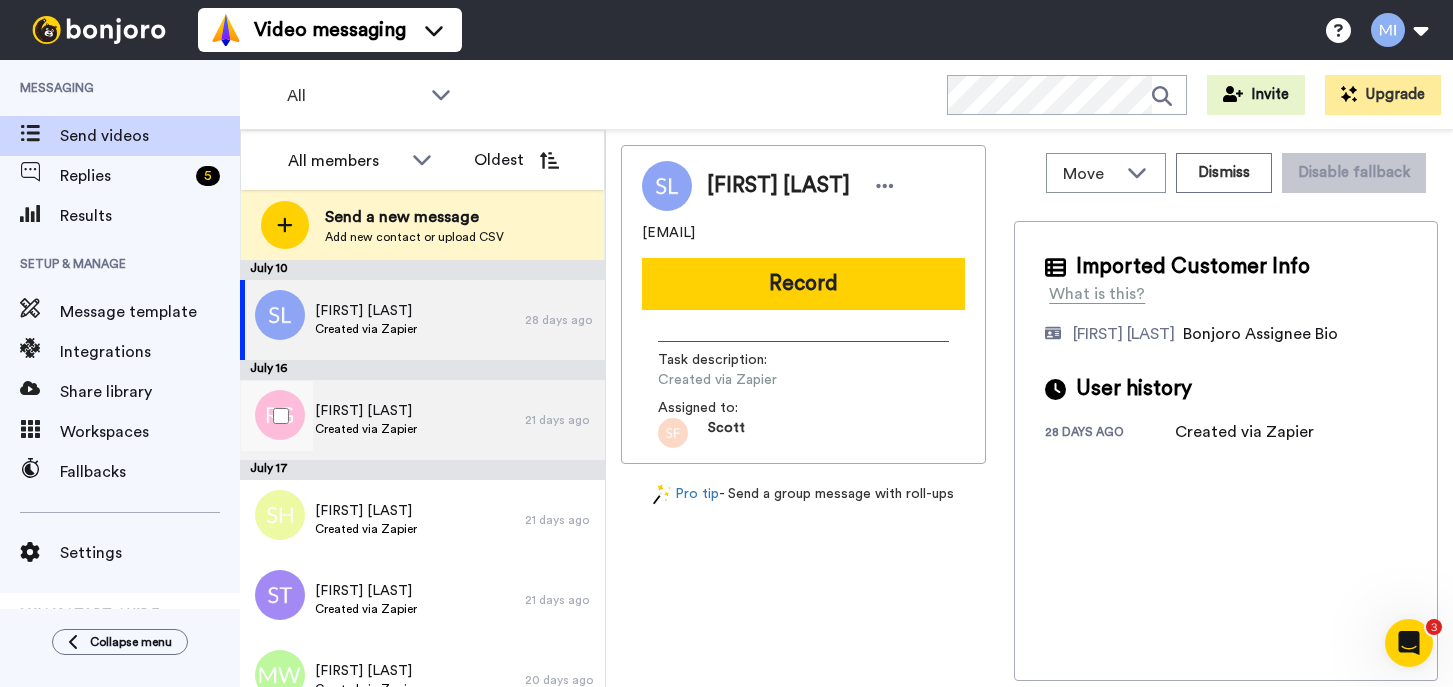 click on "[FIRST] [LAST] Created via Zapier" at bounding box center (382, 420) 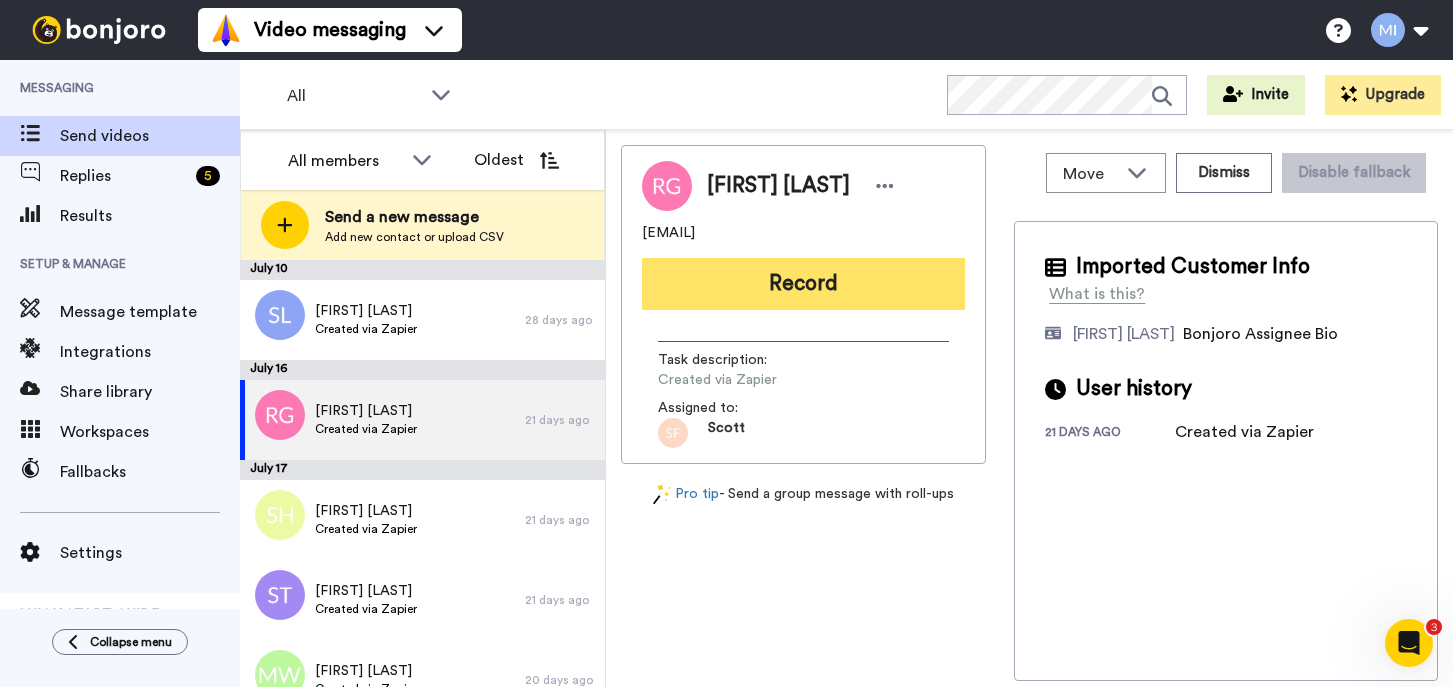 click on "Record" at bounding box center (803, 284) 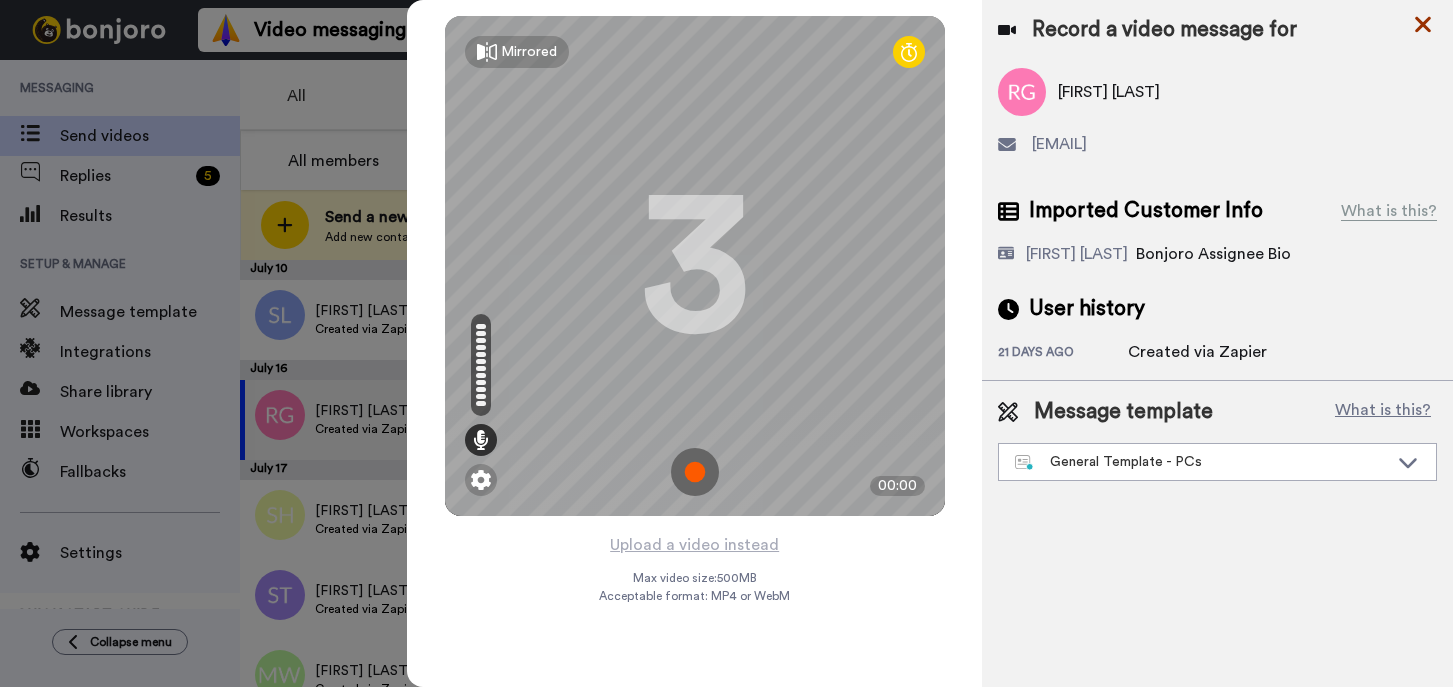 click 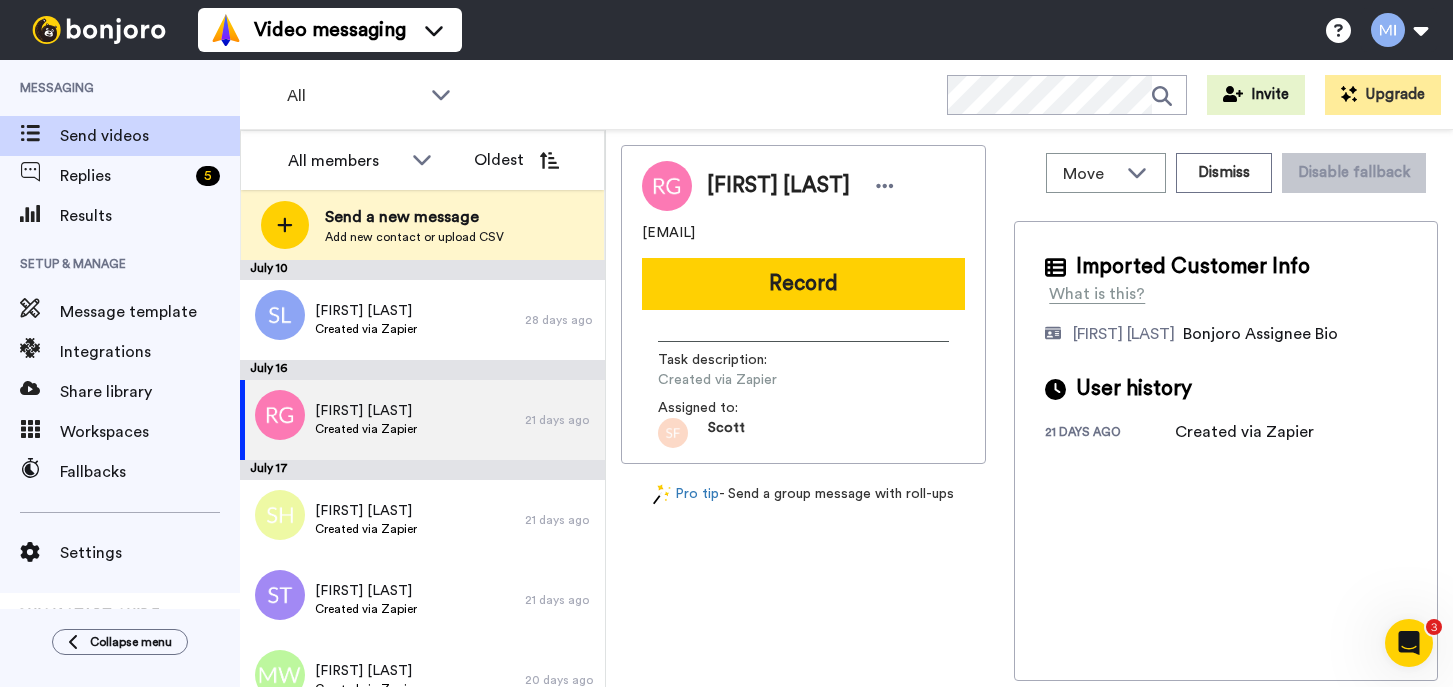 scroll, scrollTop: 0, scrollLeft: 0, axis: both 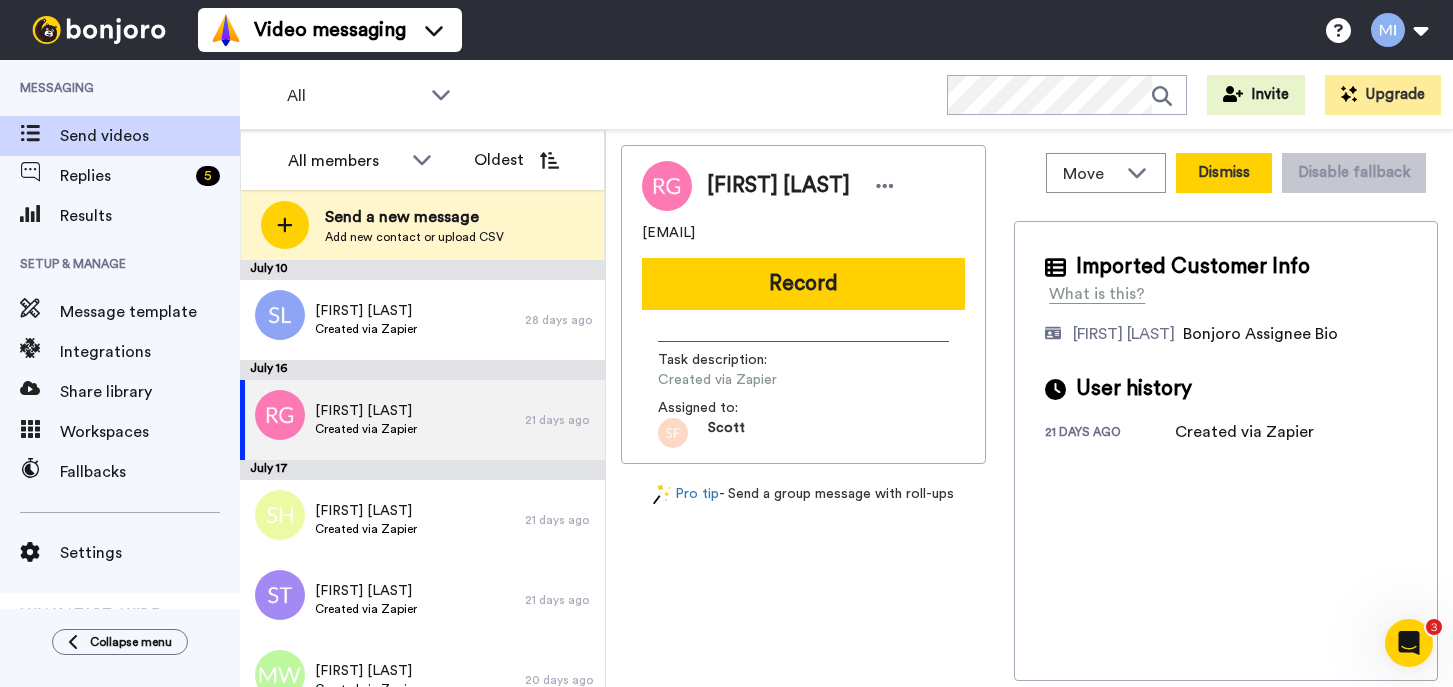 click on "Dismiss" at bounding box center (1224, 173) 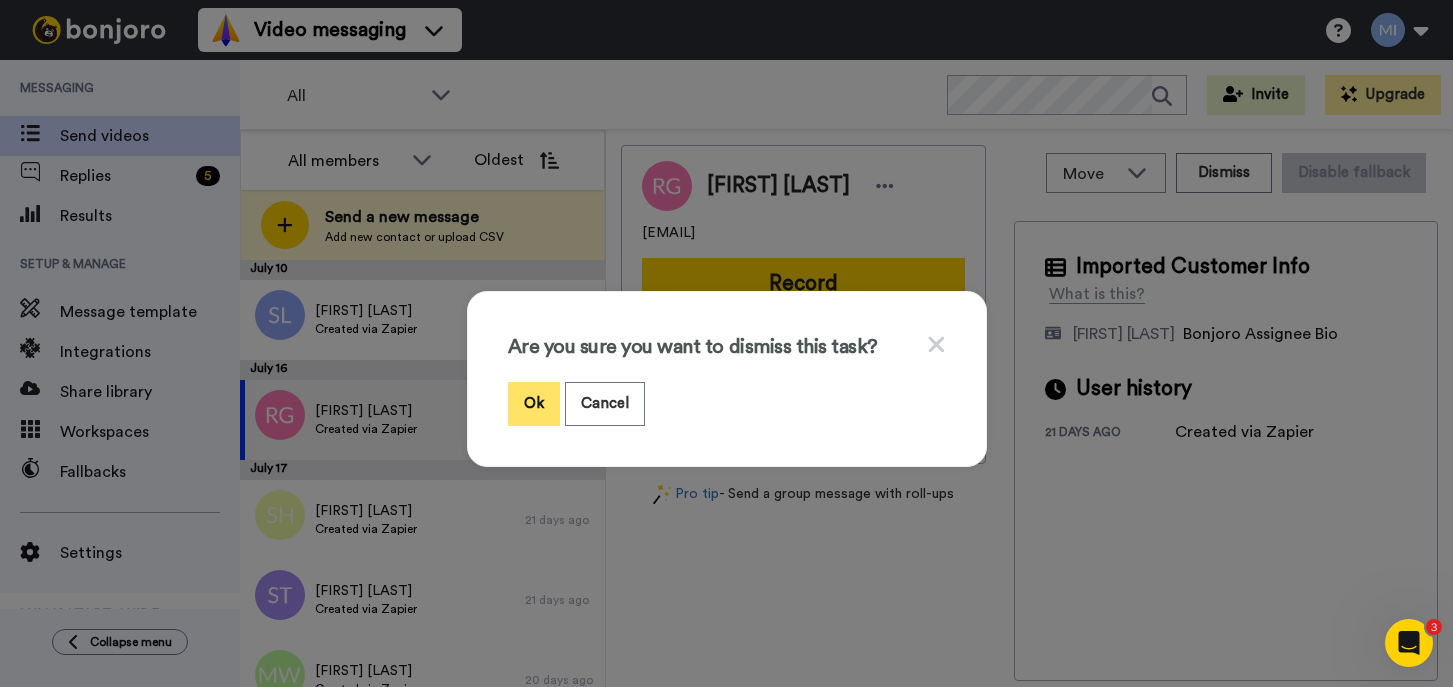 click on "Ok" at bounding box center (534, 403) 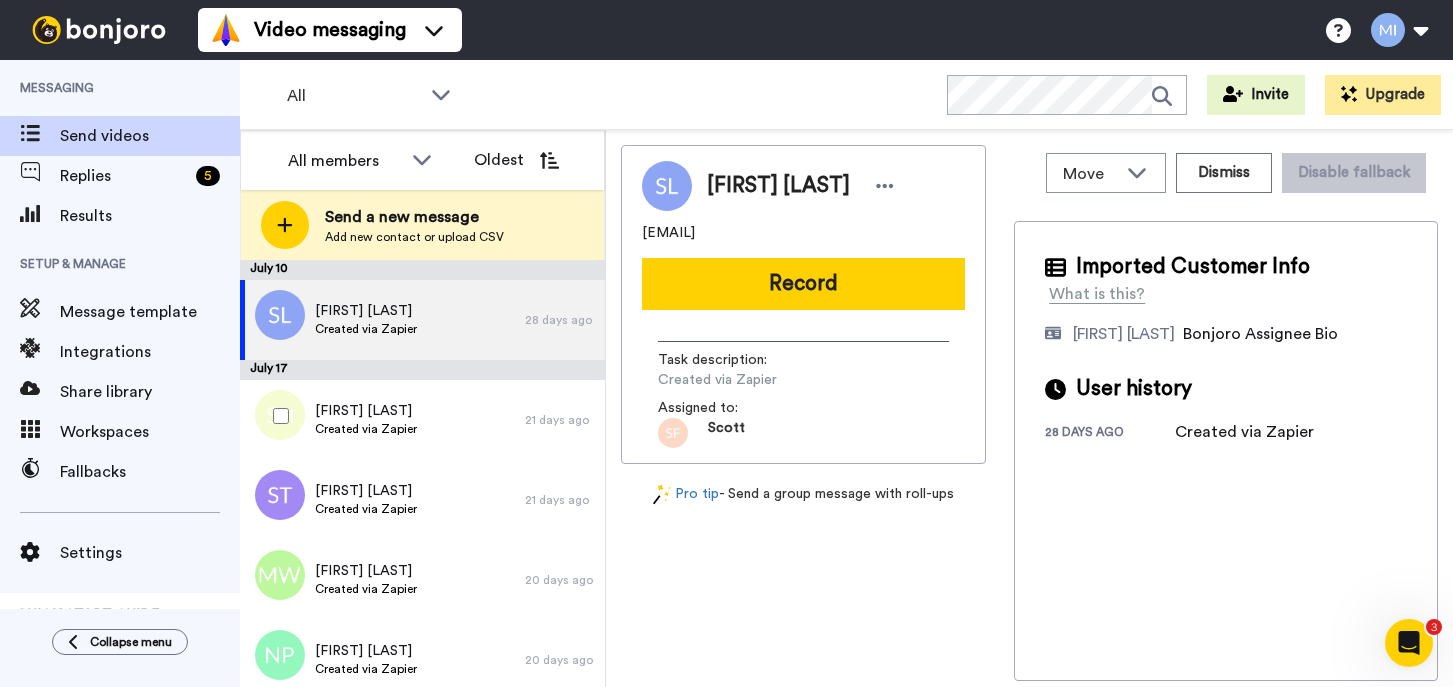 click on "Sally Holliday Created via Zapier" at bounding box center [382, 420] 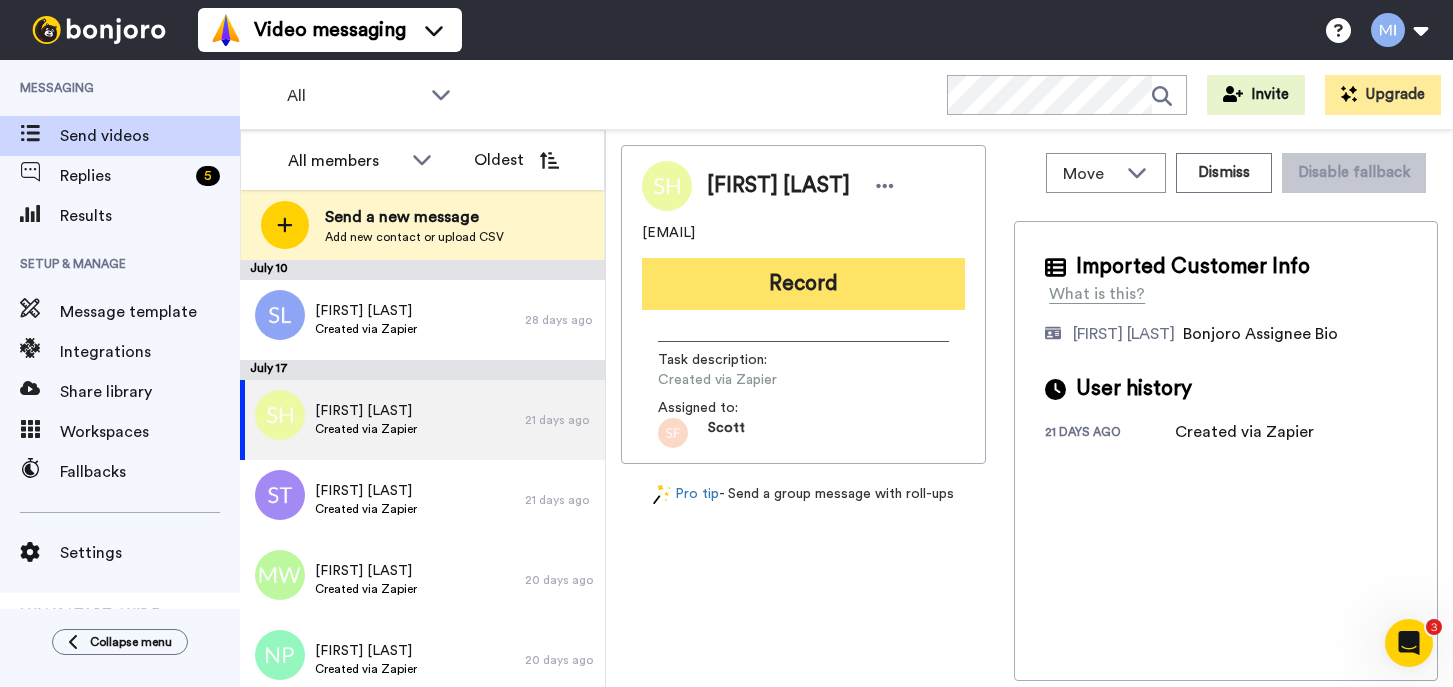 click on "Record" at bounding box center (803, 284) 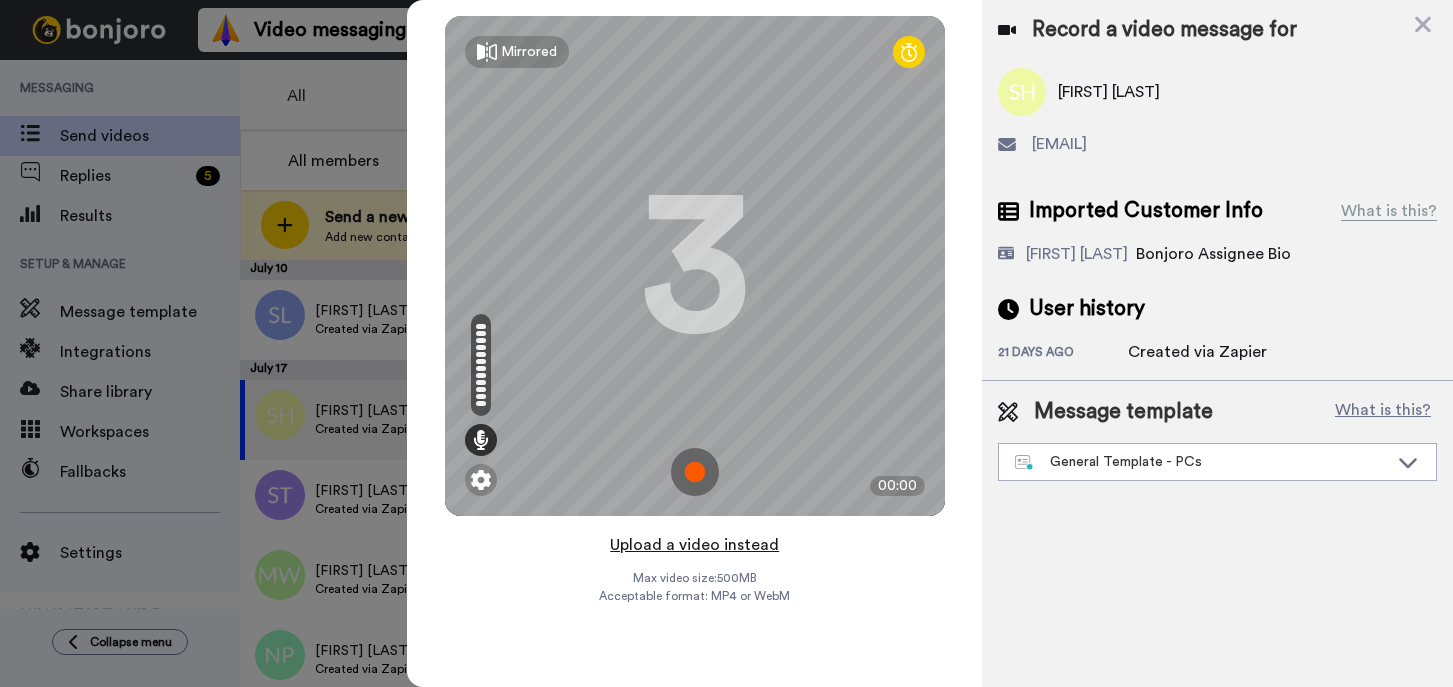 click on "Upload a video instead" at bounding box center (694, 545) 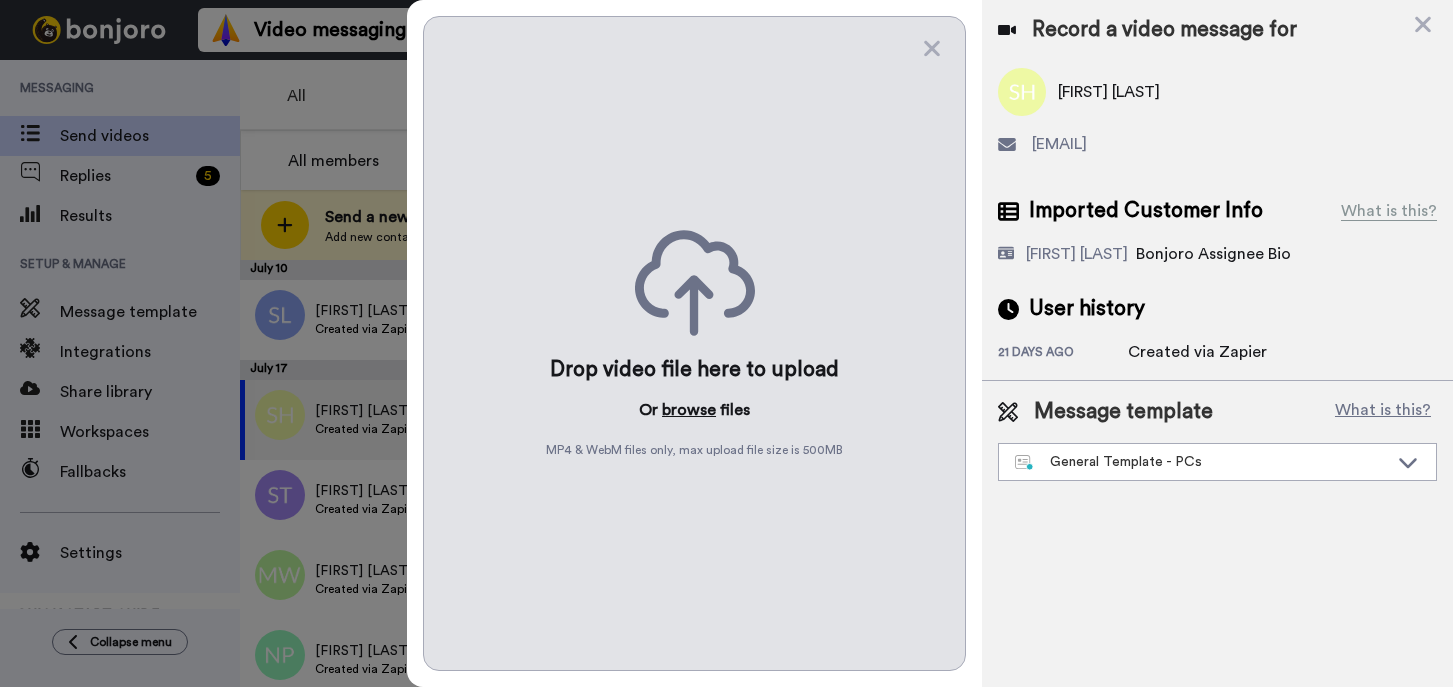 click on "browse" at bounding box center (689, 410) 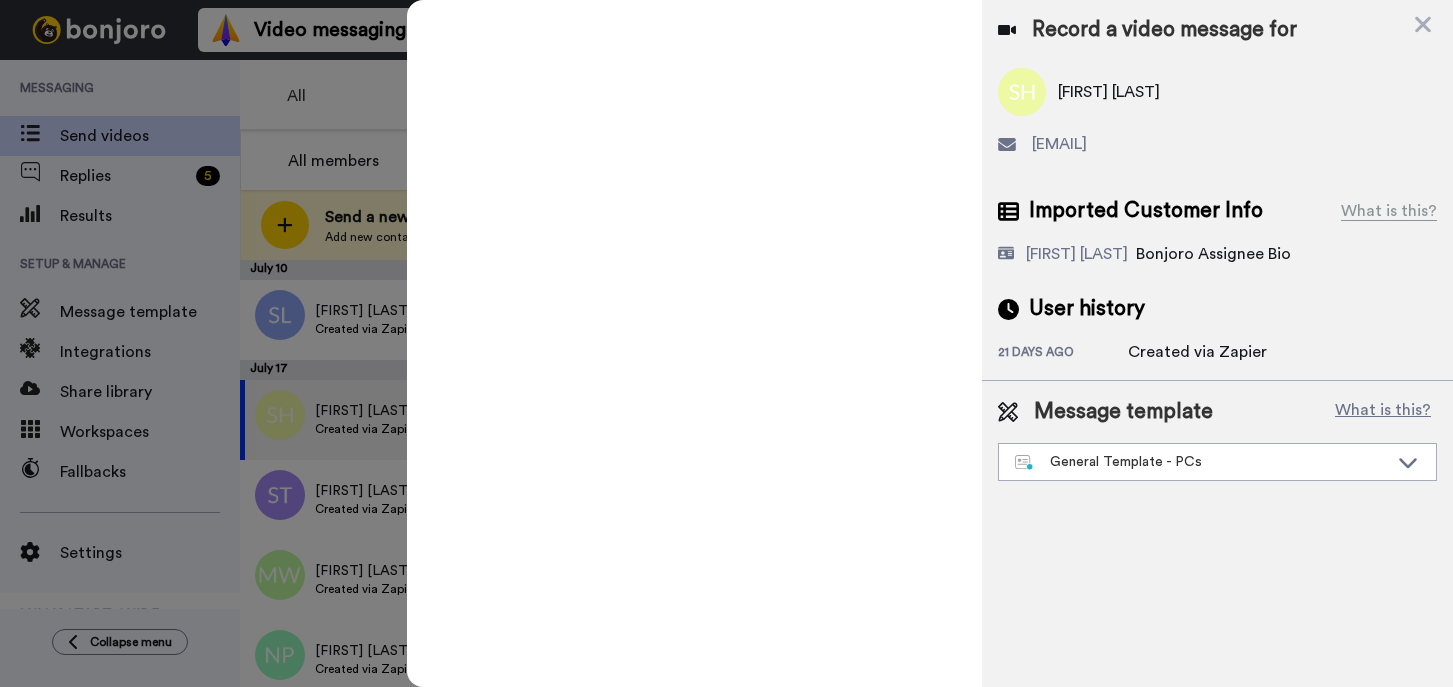 click on "Message template What is this? General Template - PCs Book a Call with Bruce Book a Call with Gilda Josephine Bonjoro Intro Marjorie Bonjoro Intro General Template - PCs" at bounding box center (1217, 439) 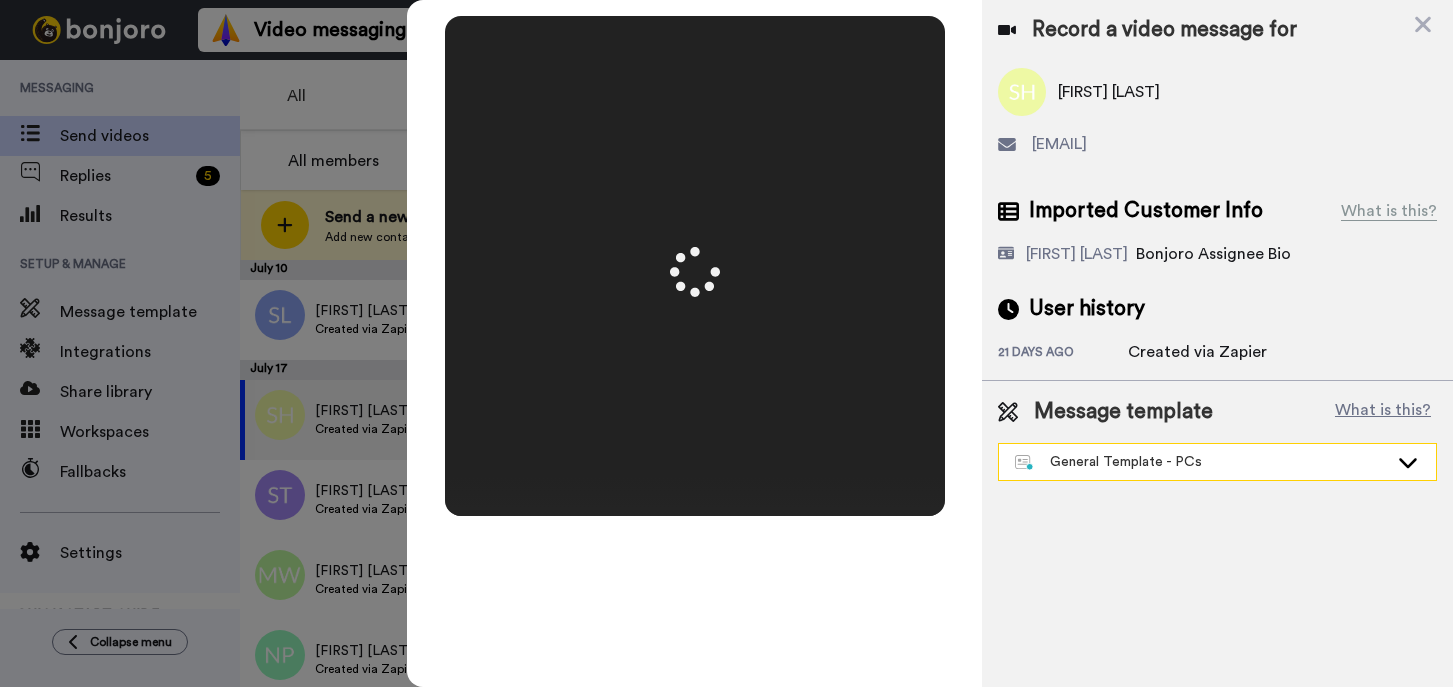 click on "General Template - PCs" at bounding box center [1201, 462] 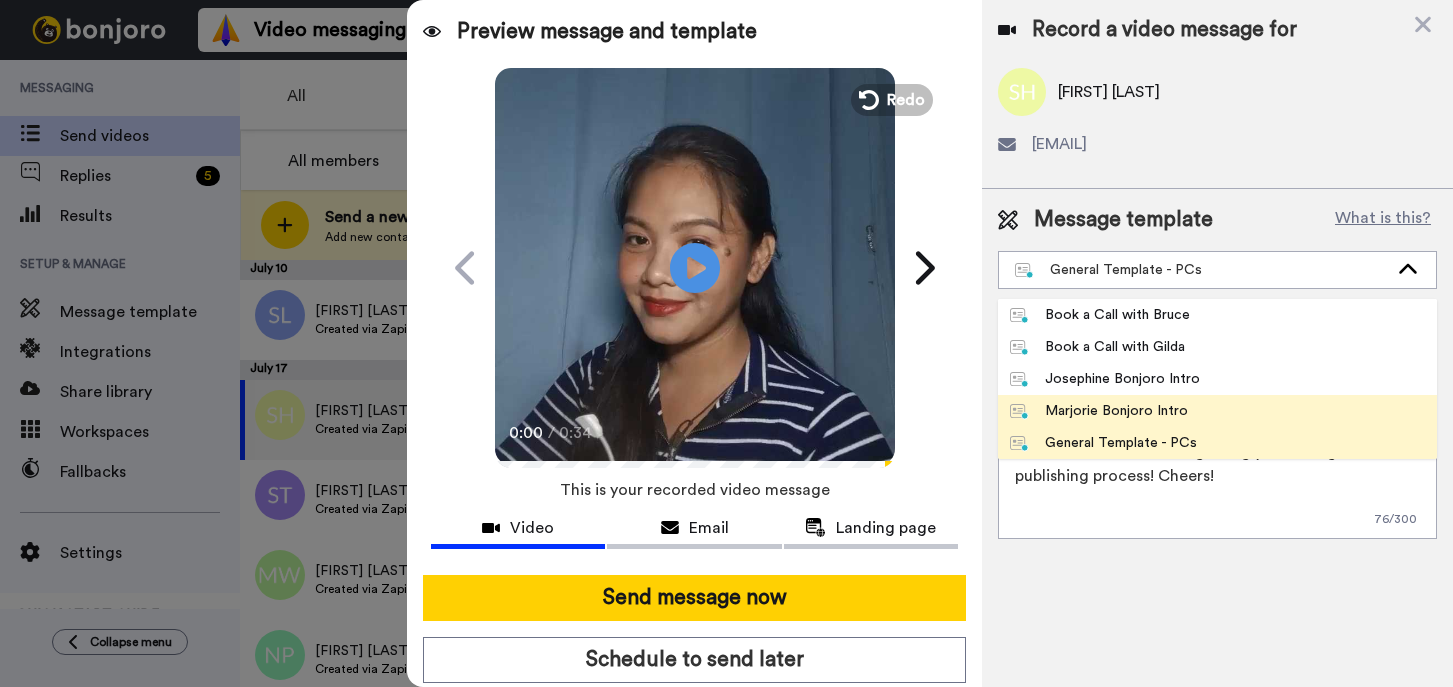 click on "Marjorie Bonjoro Intro" at bounding box center (1099, 411) 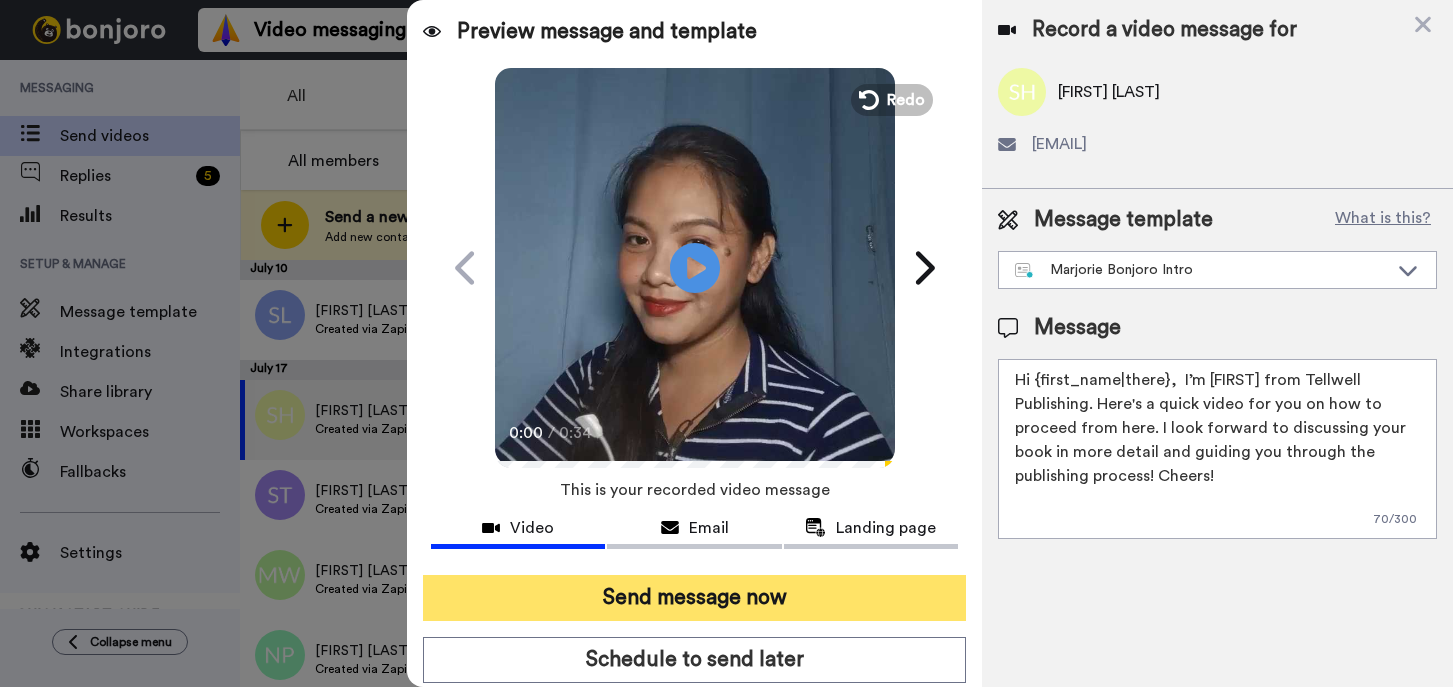 click on "Send message now" at bounding box center [694, 598] 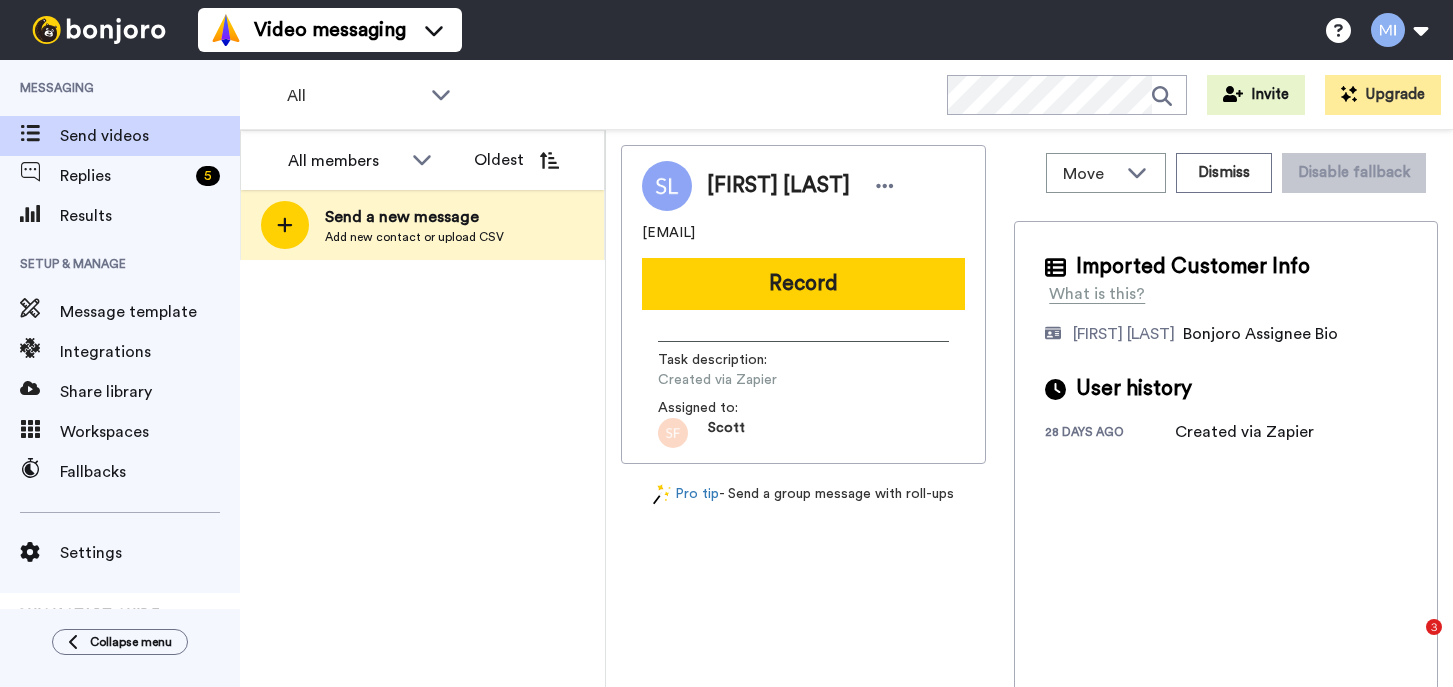 scroll, scrollTop: 0, scrollLeft: 0, axis: both 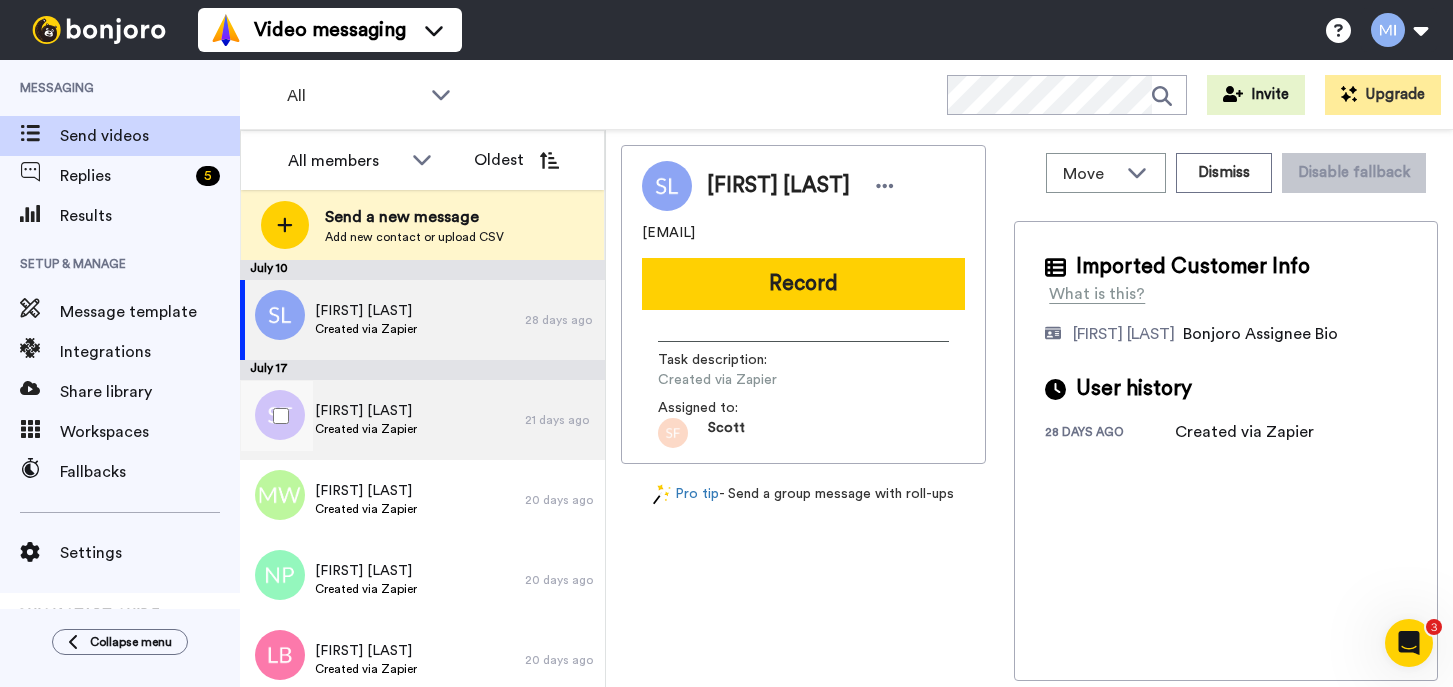 click on "Shelley Tafrishi Created via Zapier" at bounding box center (382, 420) 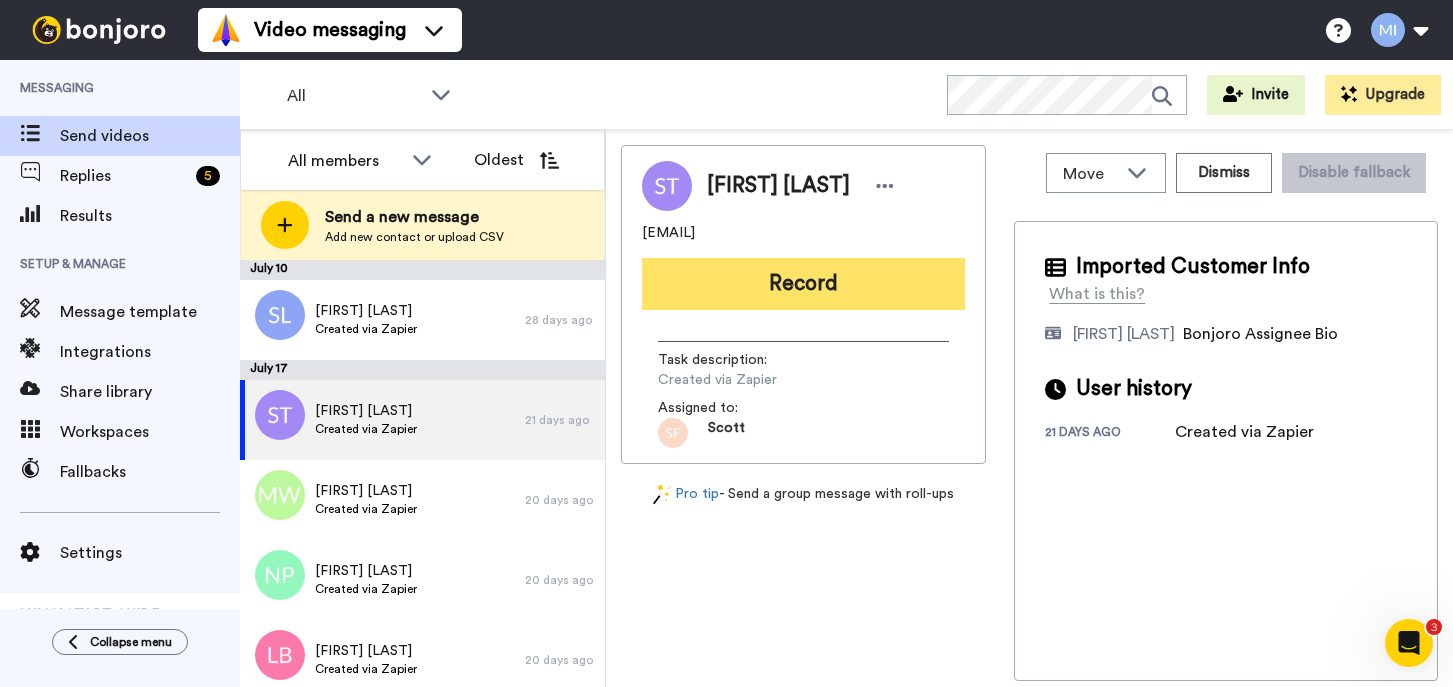 click on "Record" at bounding box center (803, 284) 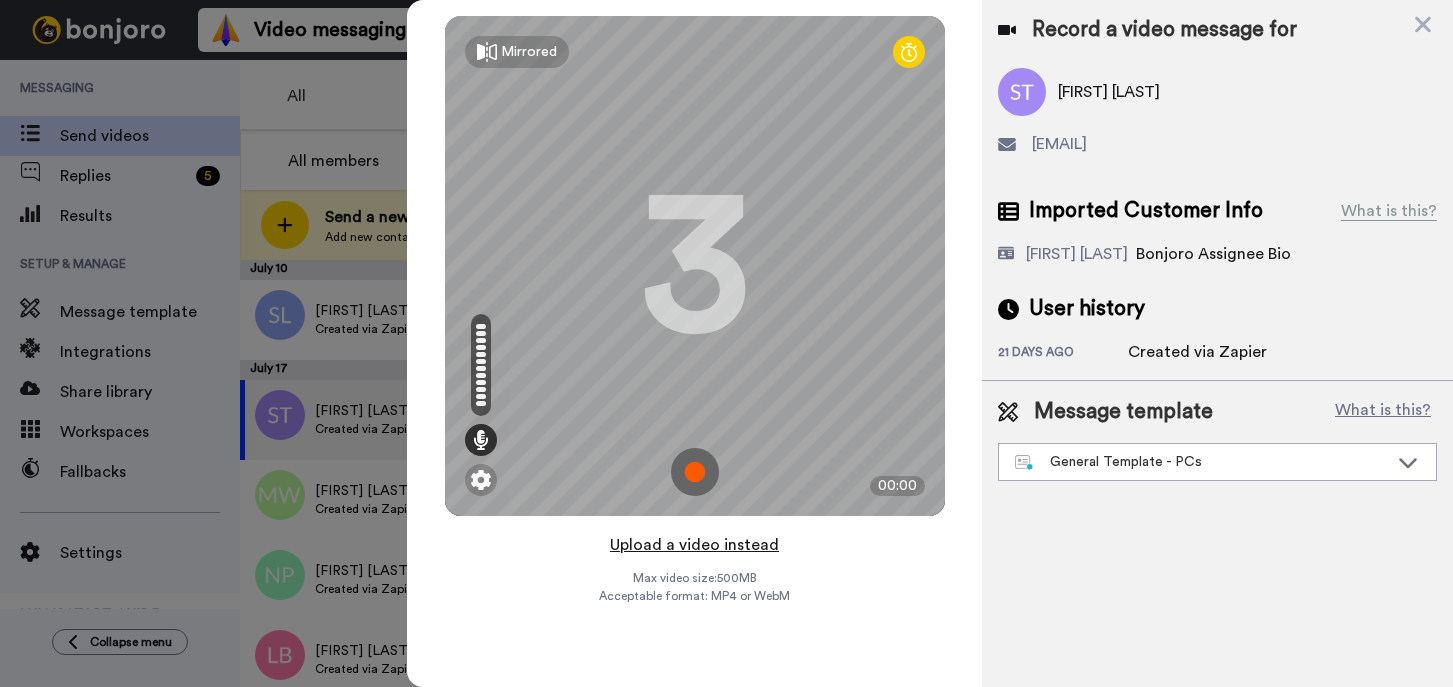 click on "Upload a video instead" at bounding box center [694, 545] 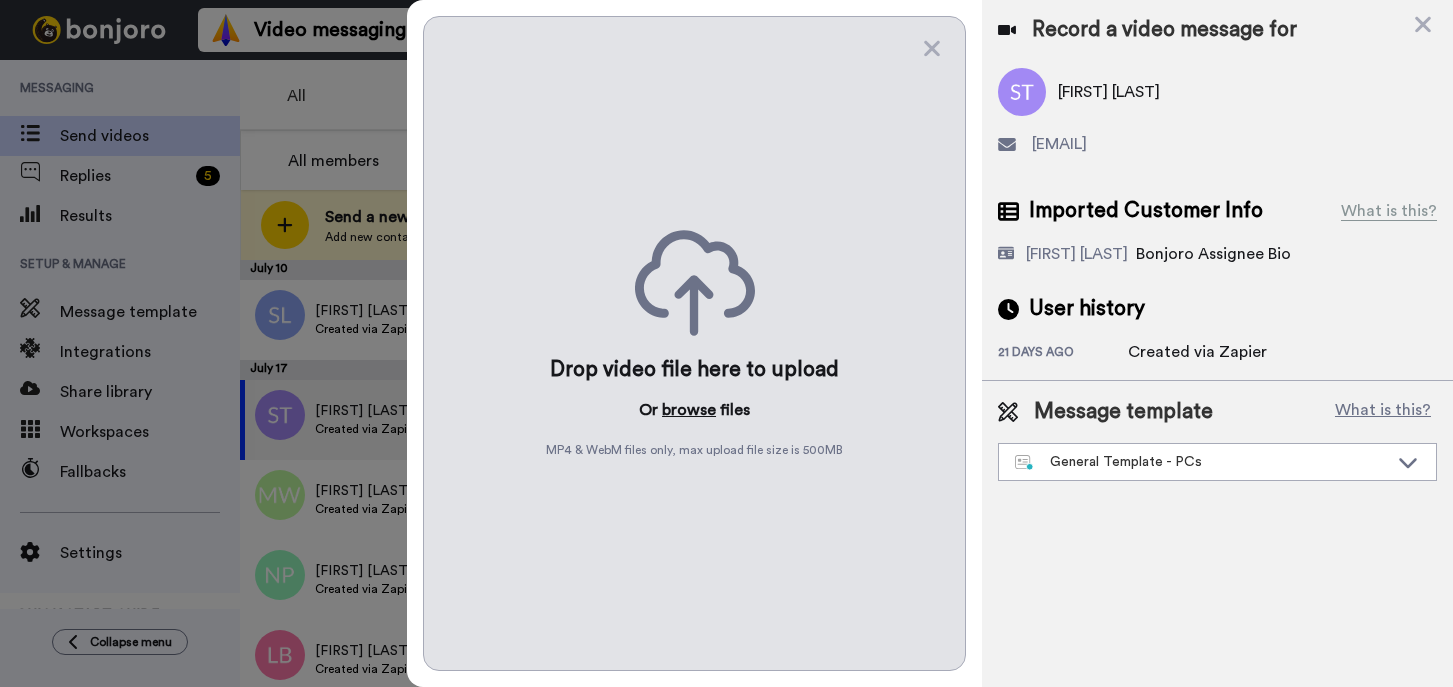 click on "browse" at bounding box center [689, 410] 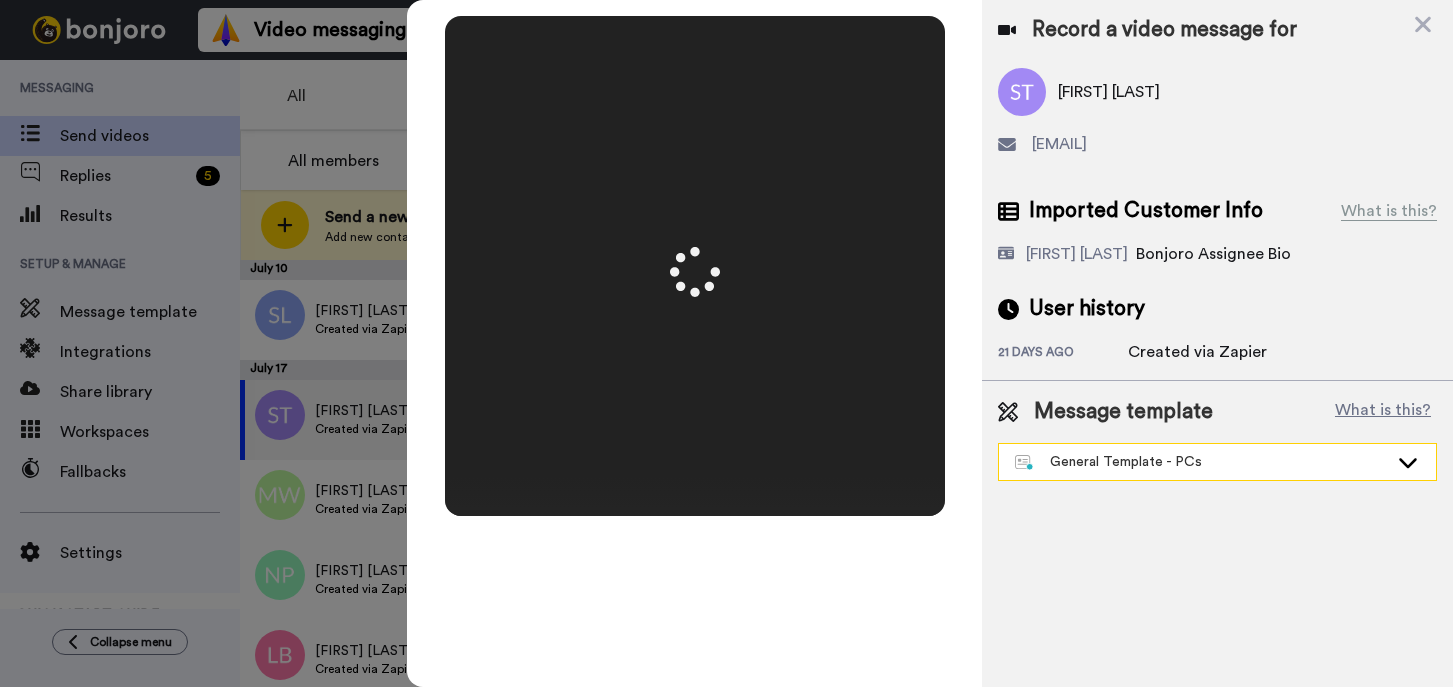 click on "General Template - PCs" at bounding box center [1201, 462] 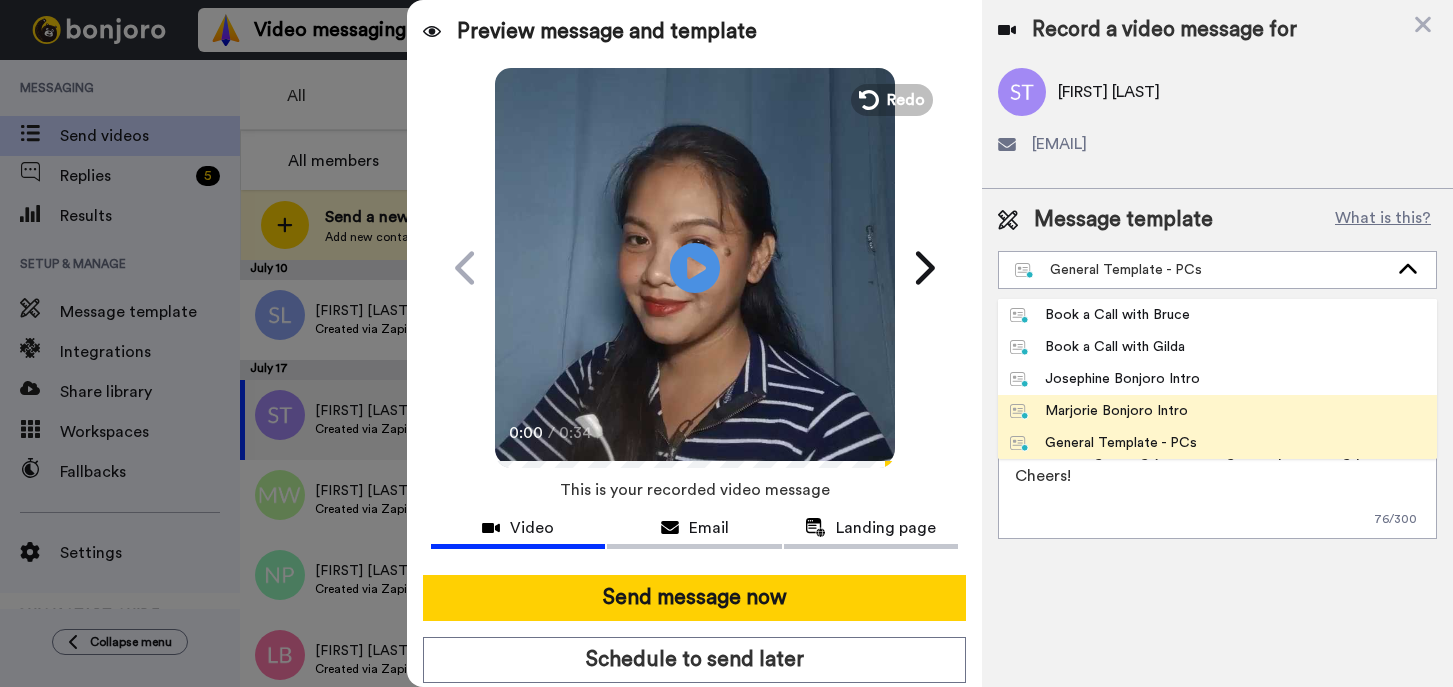 click on "Marjorie Bonjoro Intro" at bounding box center [1099, 411] 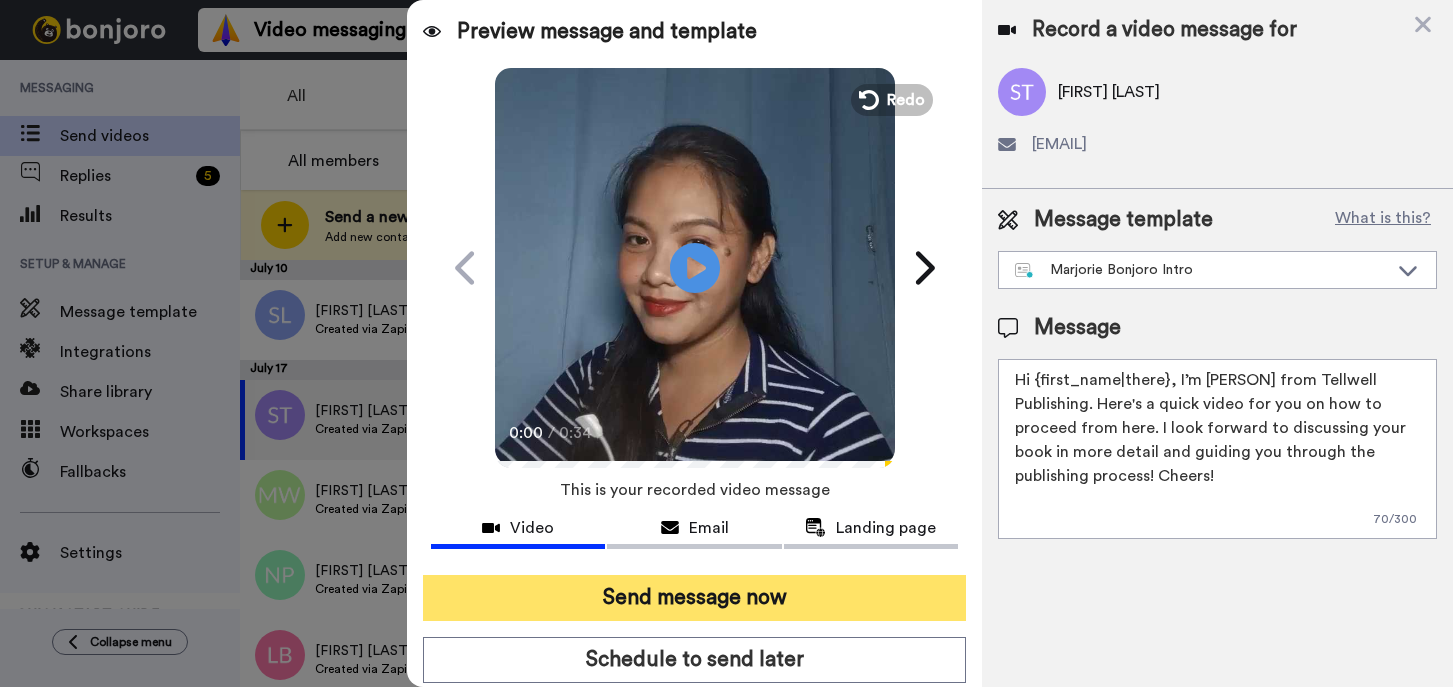 click on "Send message now" at bounding box center [694, 598] 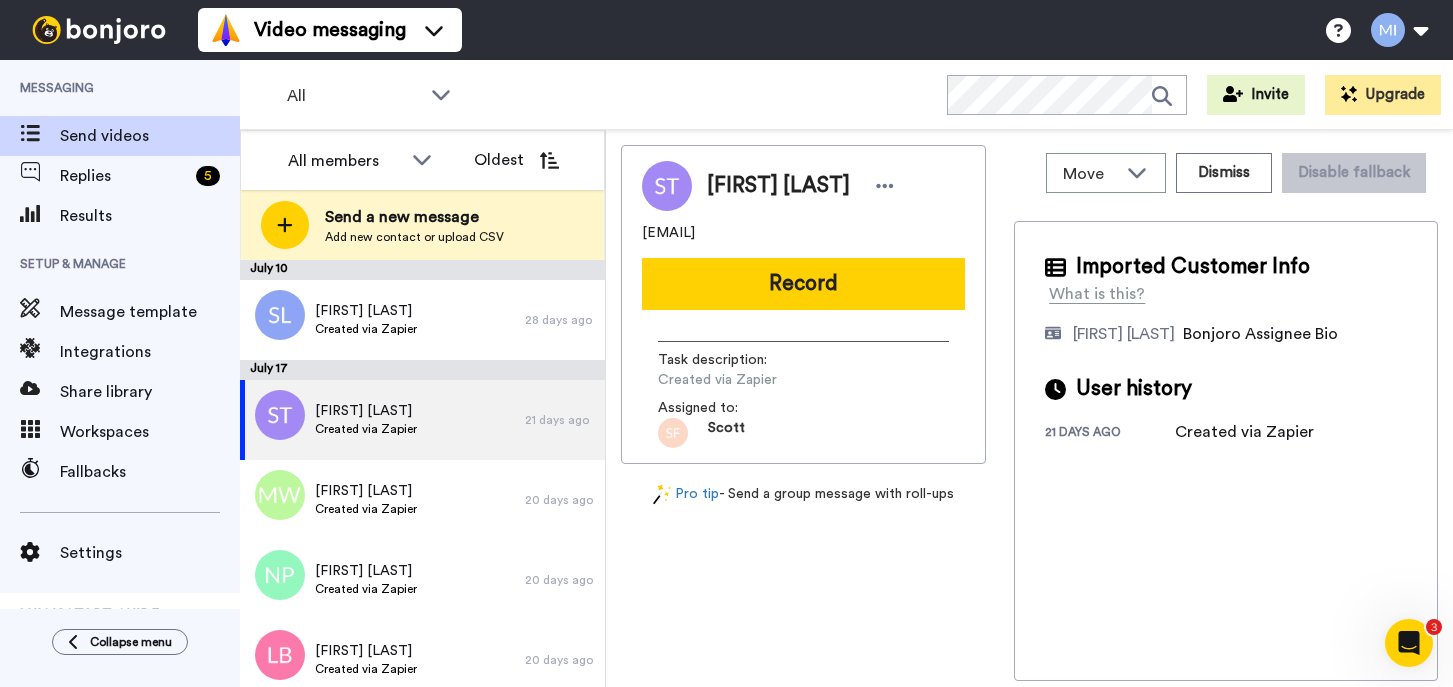 scroll, scrollTop: 0, scrollLeft: 0, axis: both 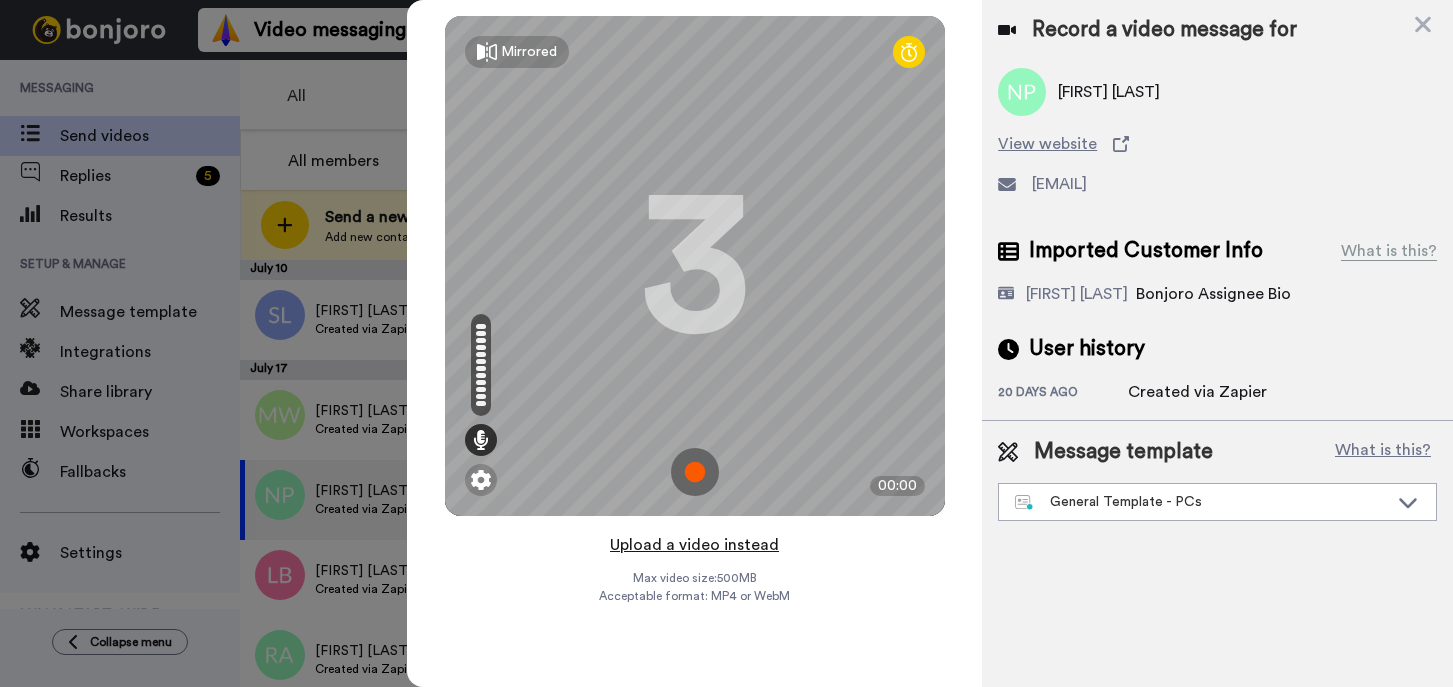 click on "Upload a video instead" at bounding box center [694, 545] 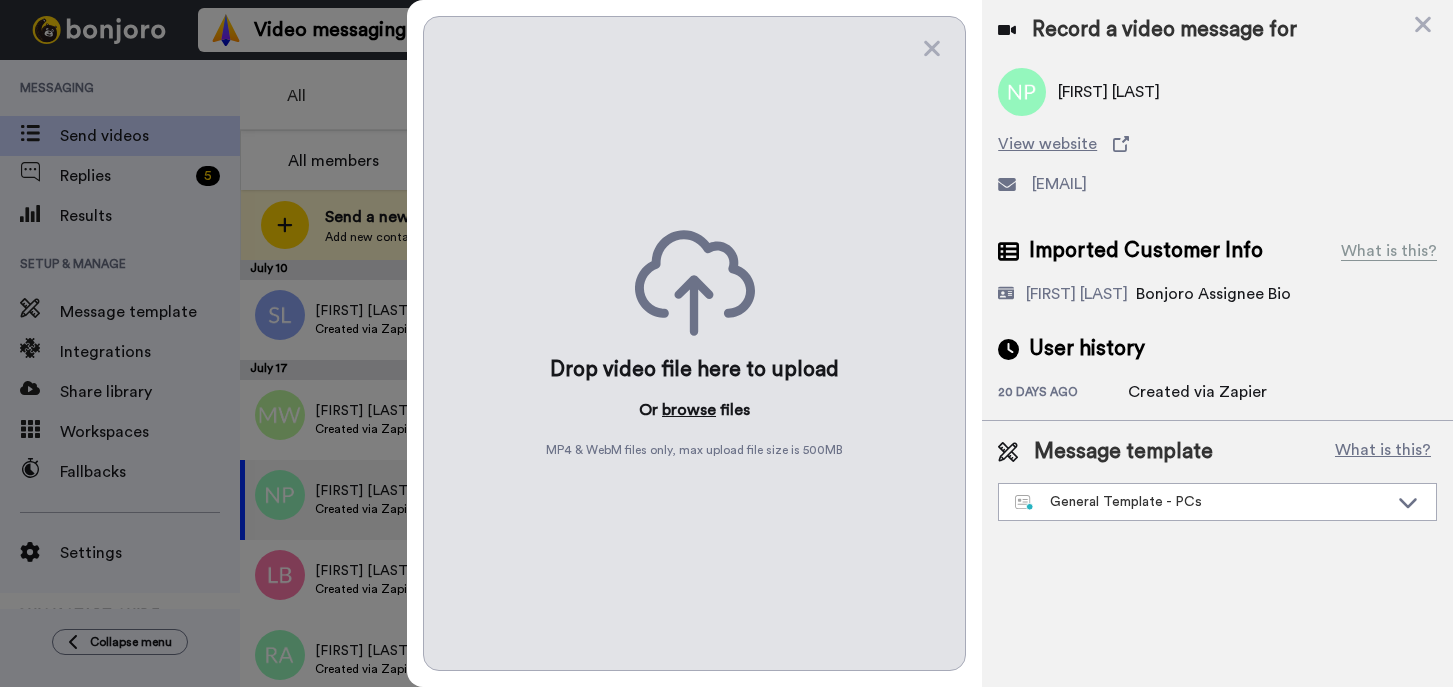 click on "browse" at bounding box center [689, 410] 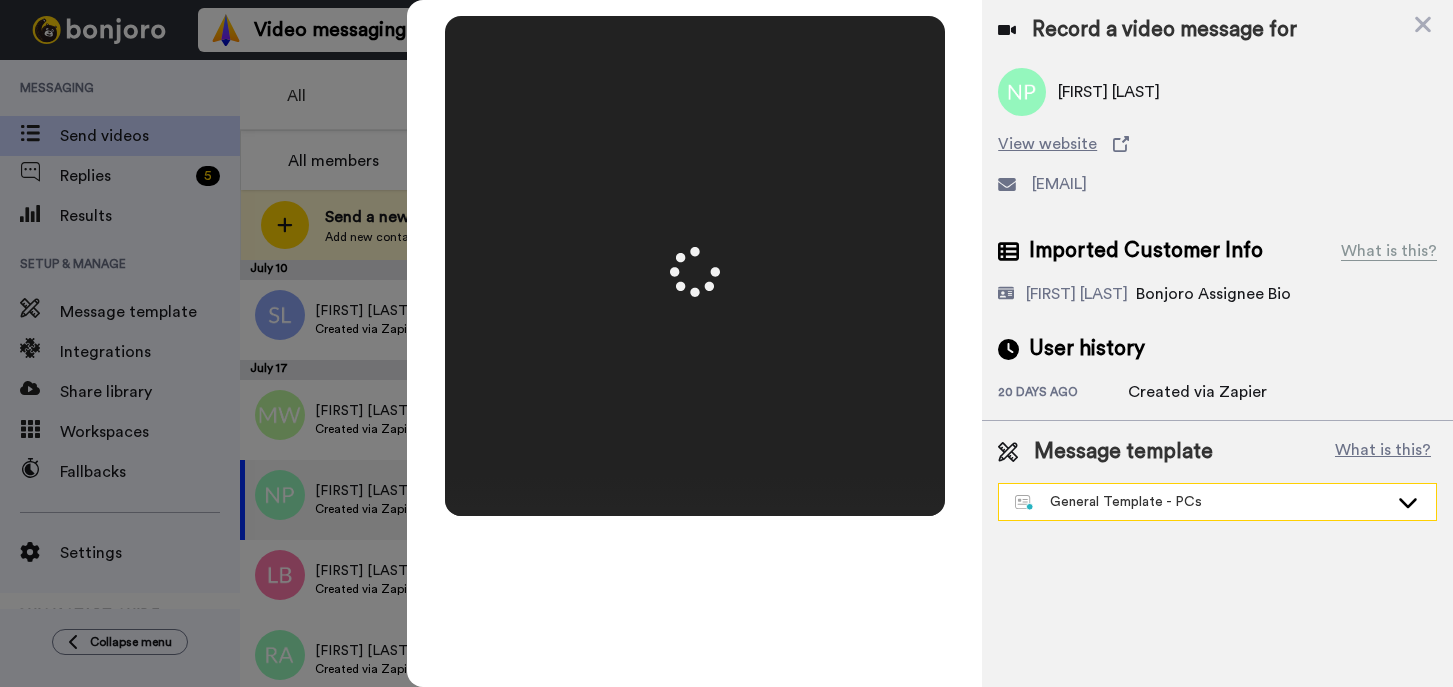 click on "General Template - PCs" at bounding box center (1201, 502) 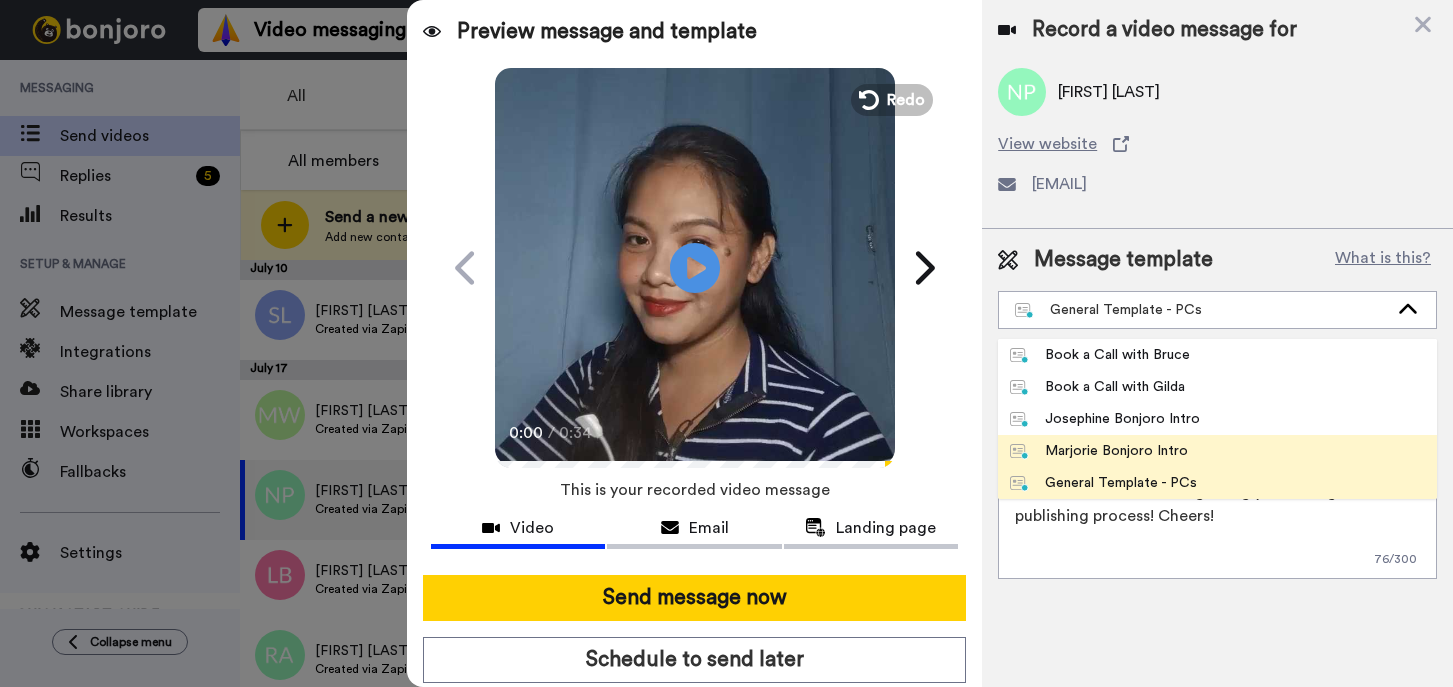 click on "Marjorie Bonjoro Intro" at bounding box center (1217, 451) 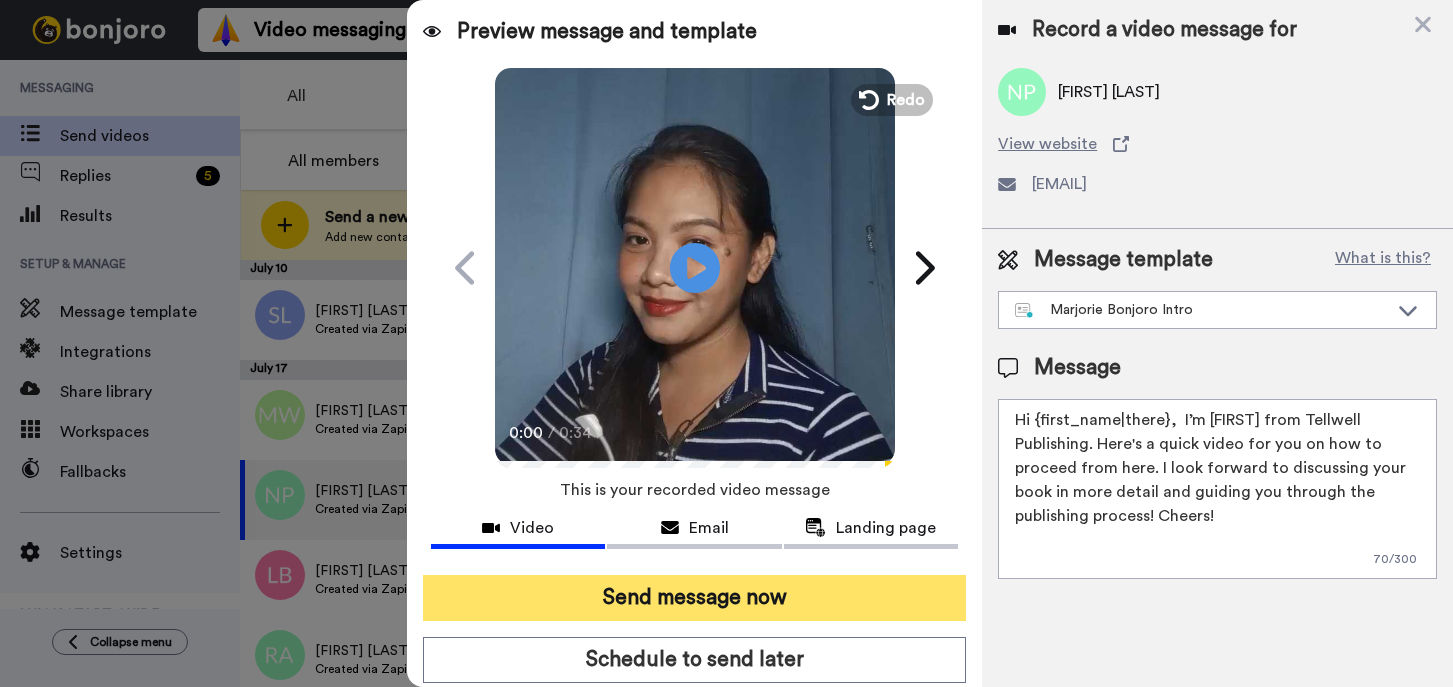 click on "Send message now" at bounding box center (694, 598) 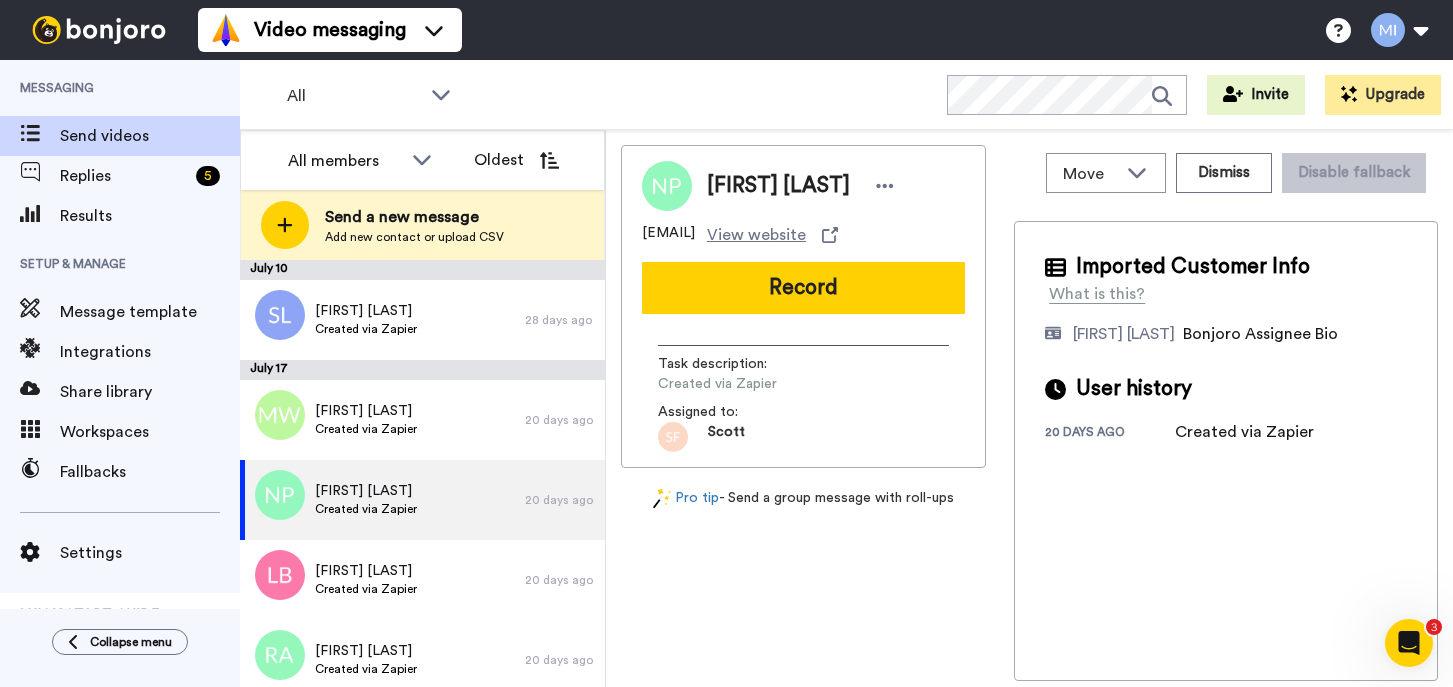 scroll, scrollTop: 0, scrollLeft: 0, axis: both 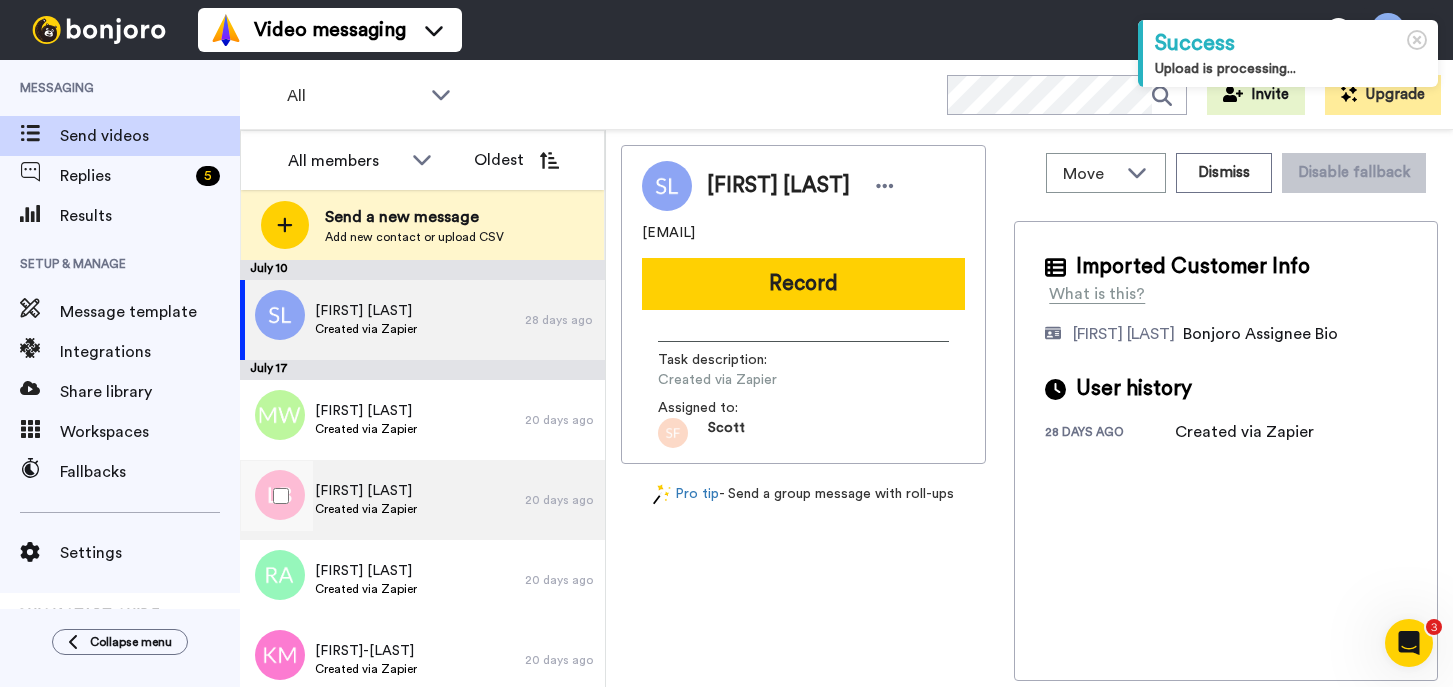 click on "[FIRST] [LAST]" at bounding box center (366, 491) 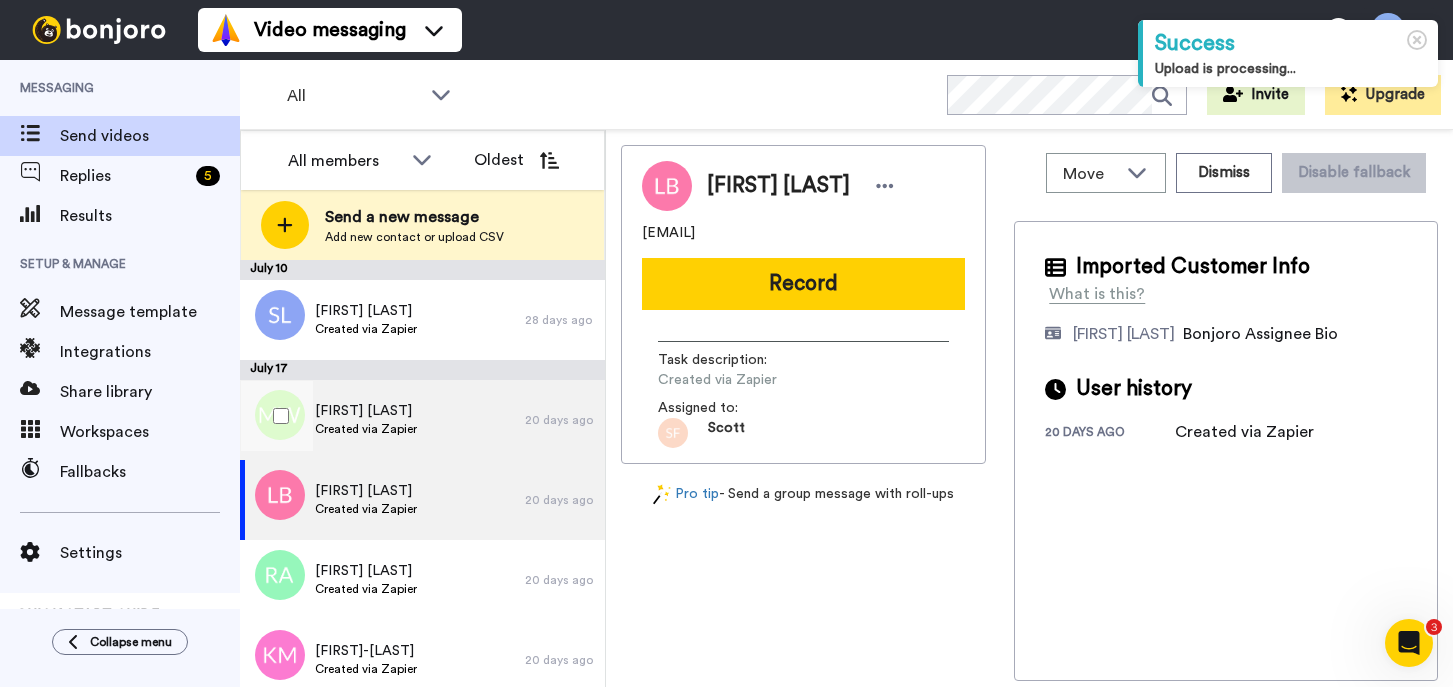 click on "Created via Zapier" at bounding box center (366, 429) 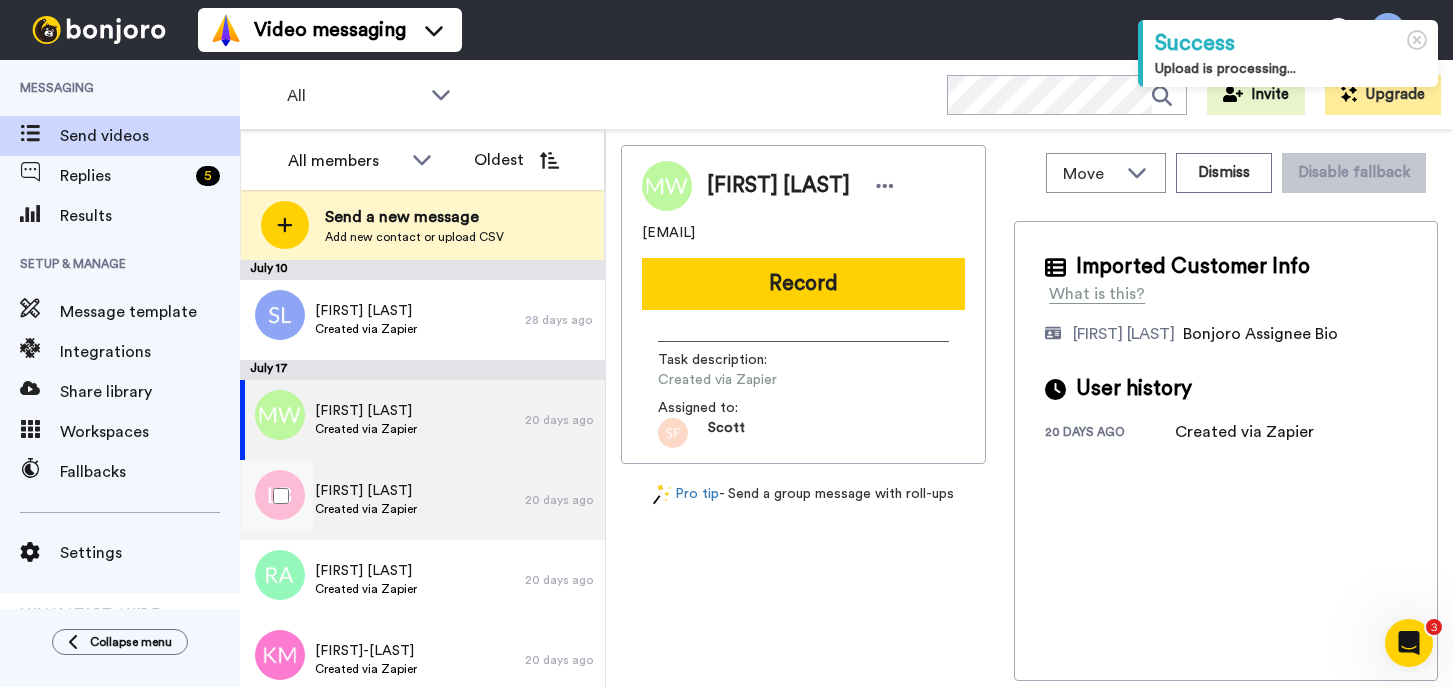 click on "Lara Bottrill" at bounding box center [366, 491] 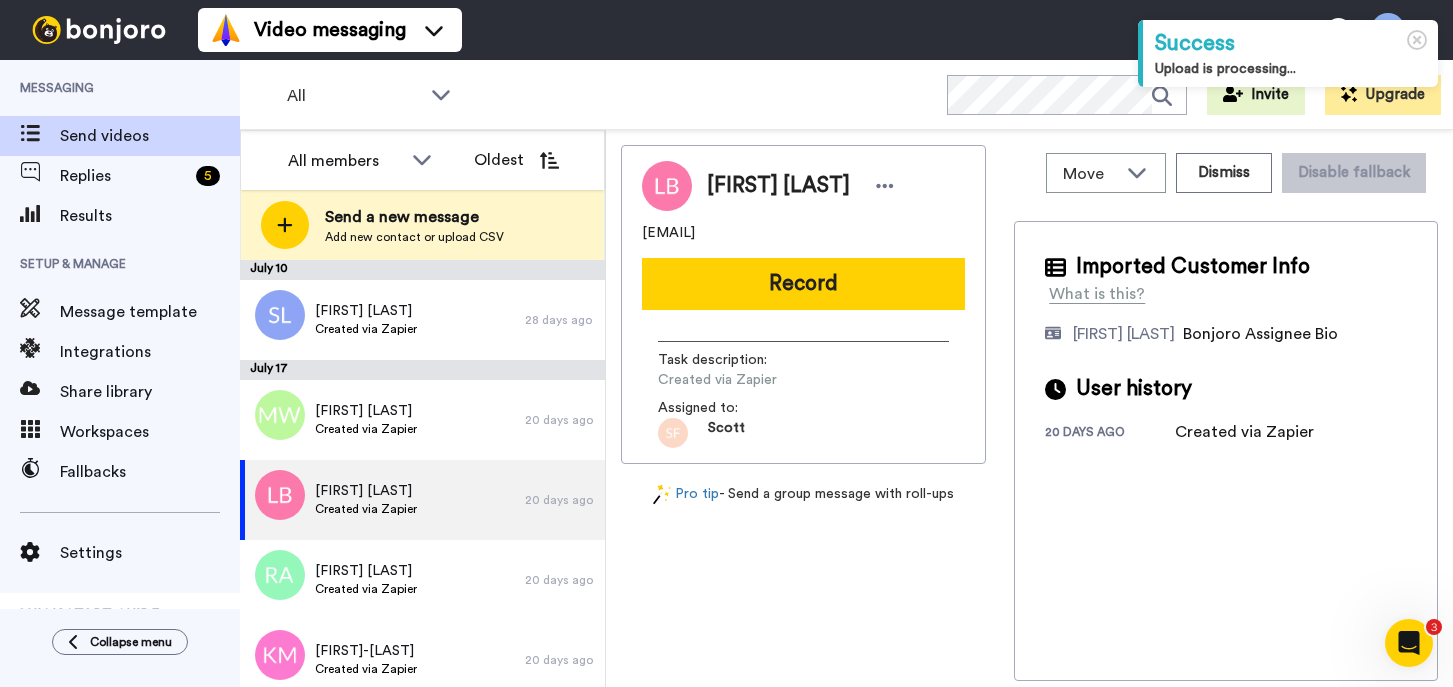 click on "Lara Bottrill larabottrill@gmail.com Record Task description : Created via Zapier Assigned to: Scott" at bounding box center [803, 304] 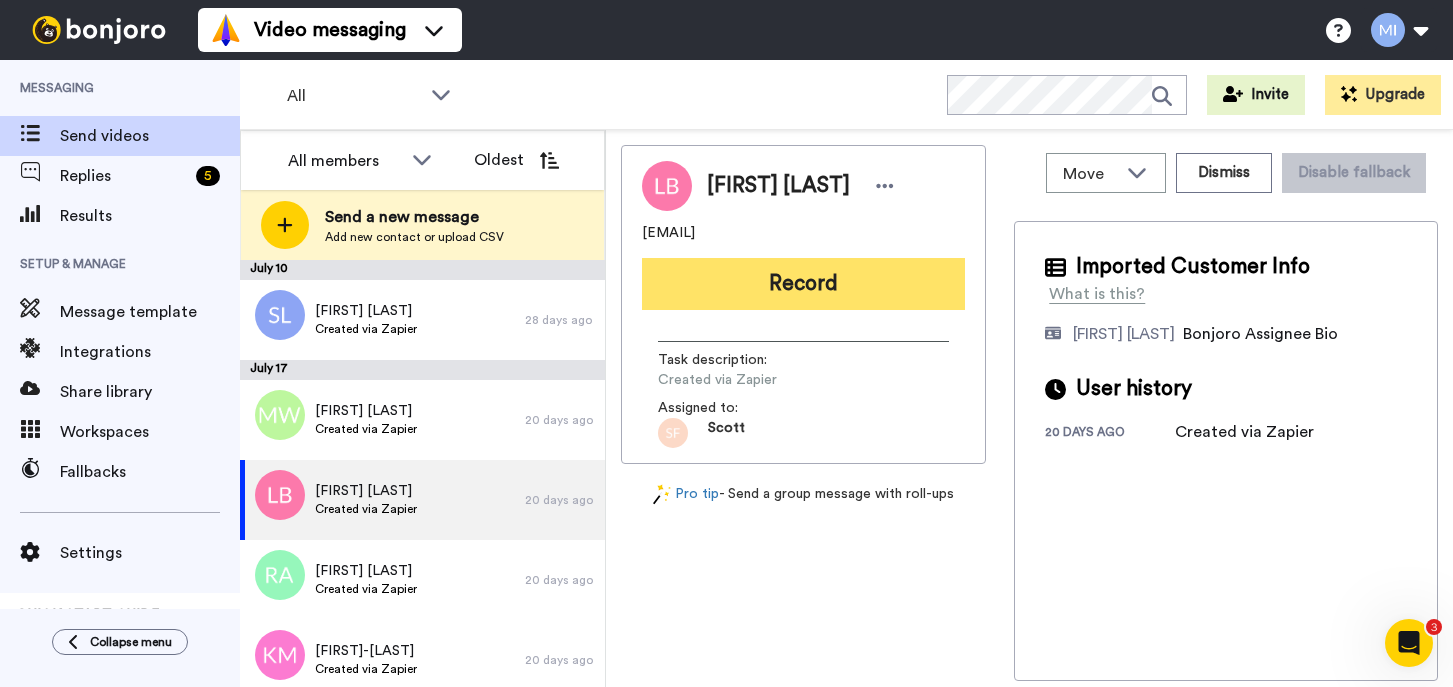click on "Record" at bounding box center [803, 284] 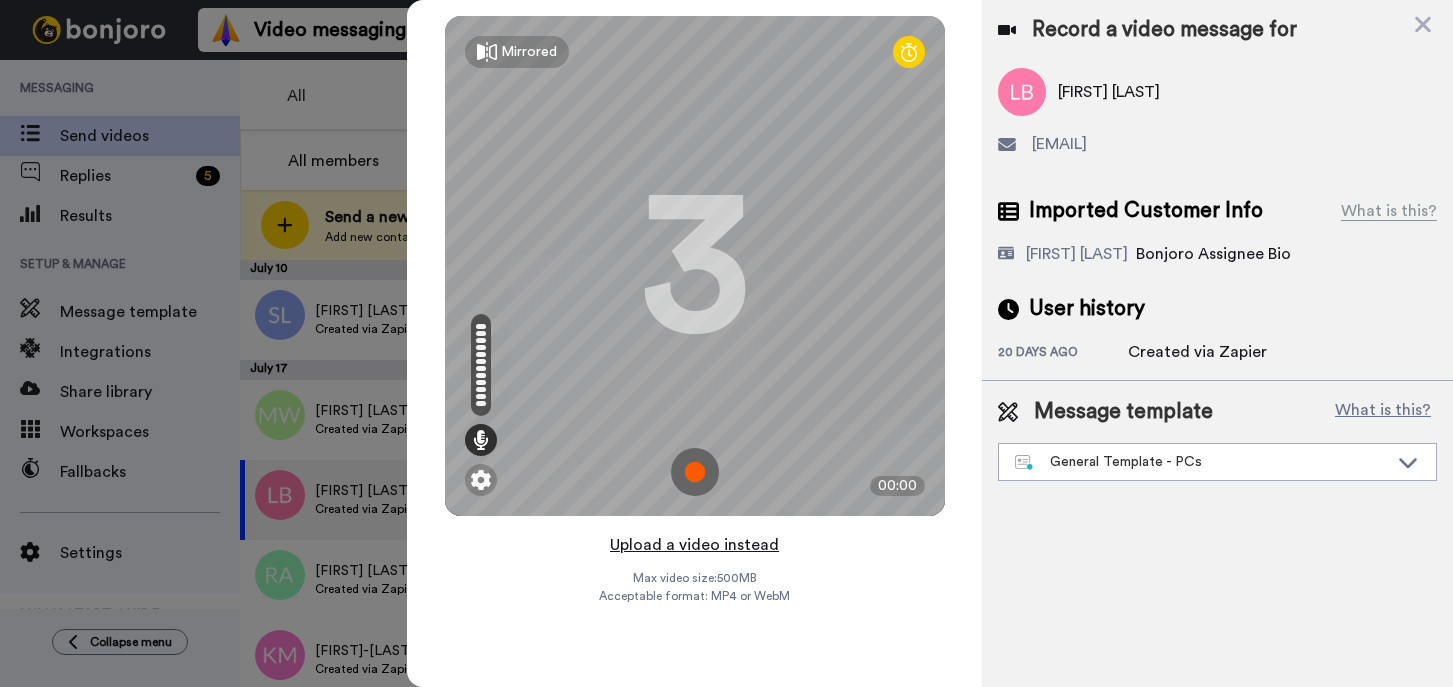 click on "Upload a video instead" at bounding box center [694, 545] 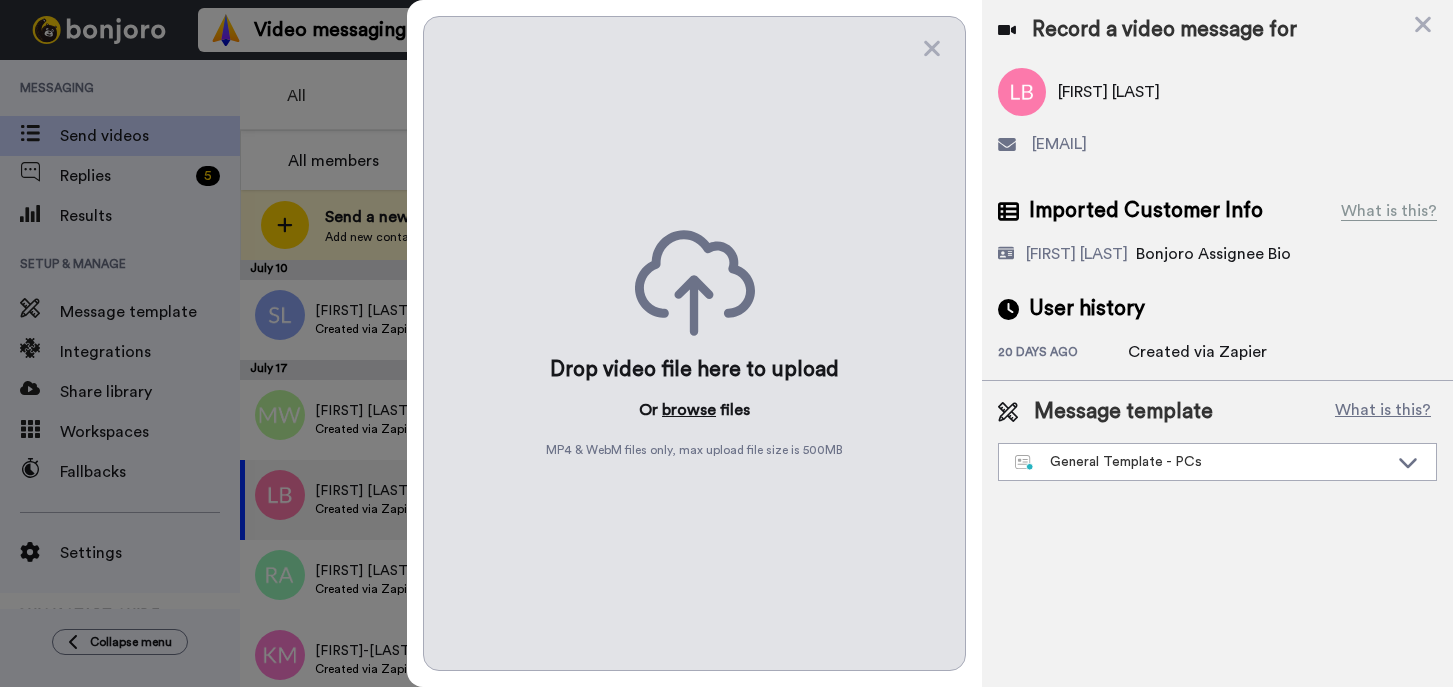 click on "browse" at bounding box center (689, 410) 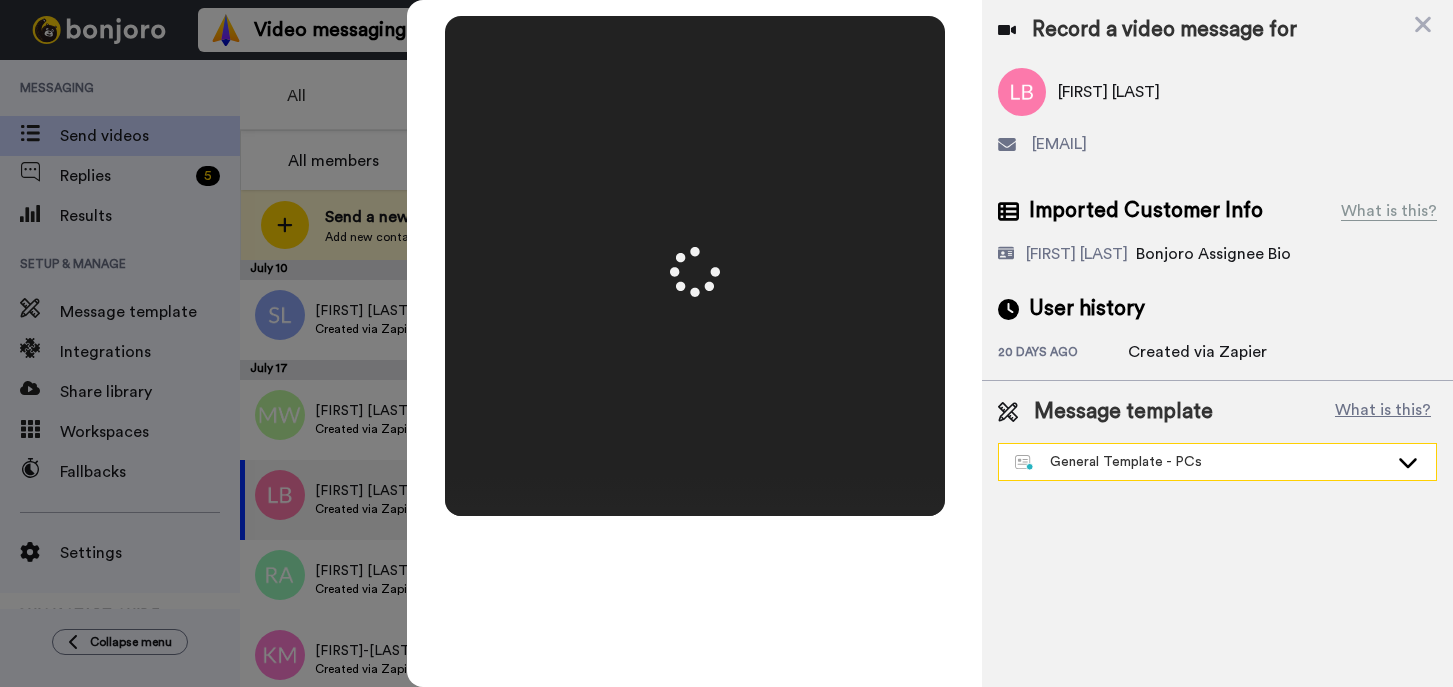 click on "General Template - PCs" at bounding box center [1201, 462] 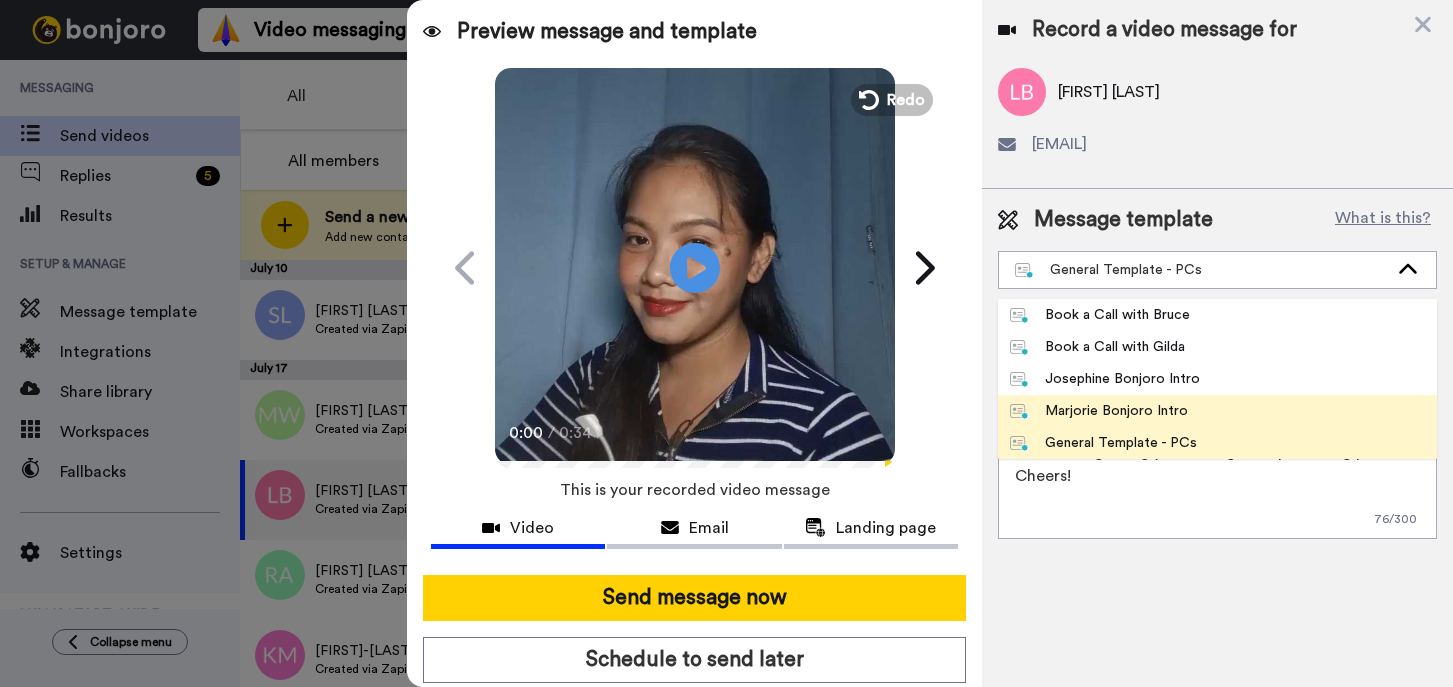 click on "Marjorie Bonjoro Intro" at bounding box center (1099, 411) 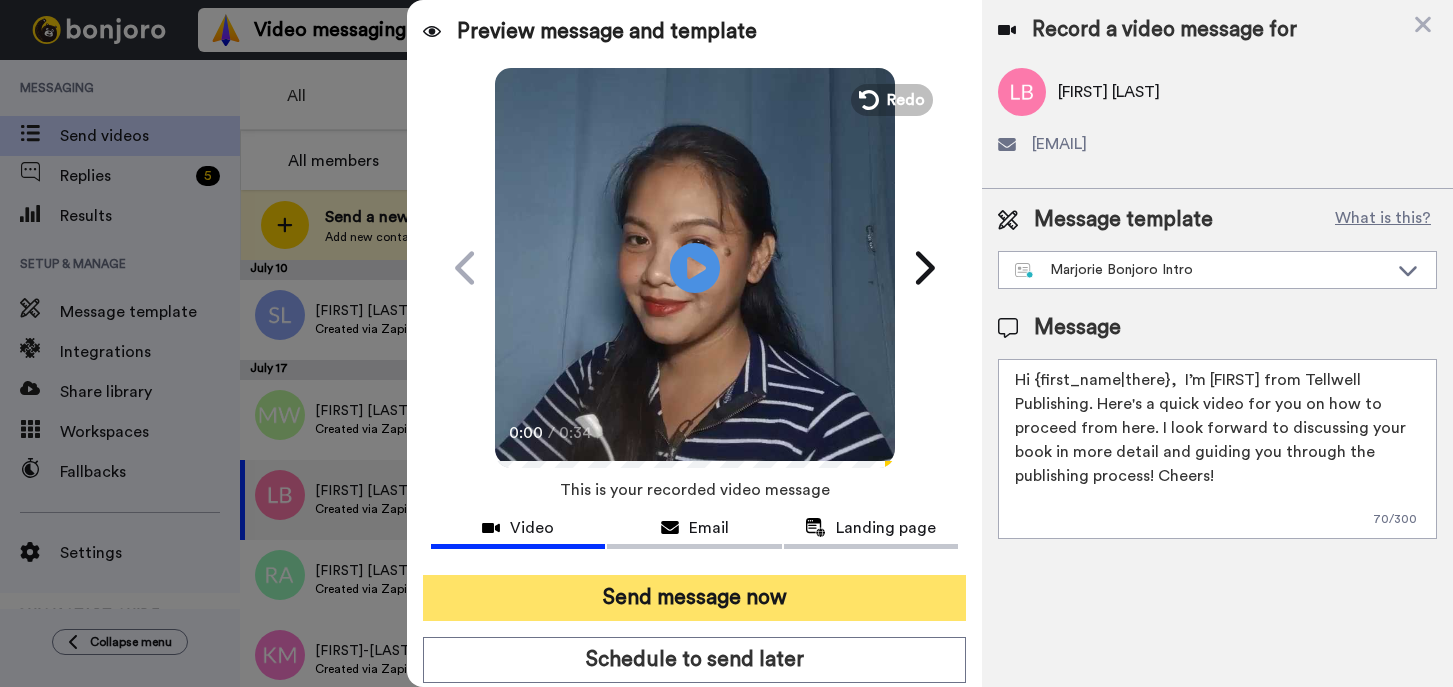 click on "Send message now" at bounding box center [694, 598] 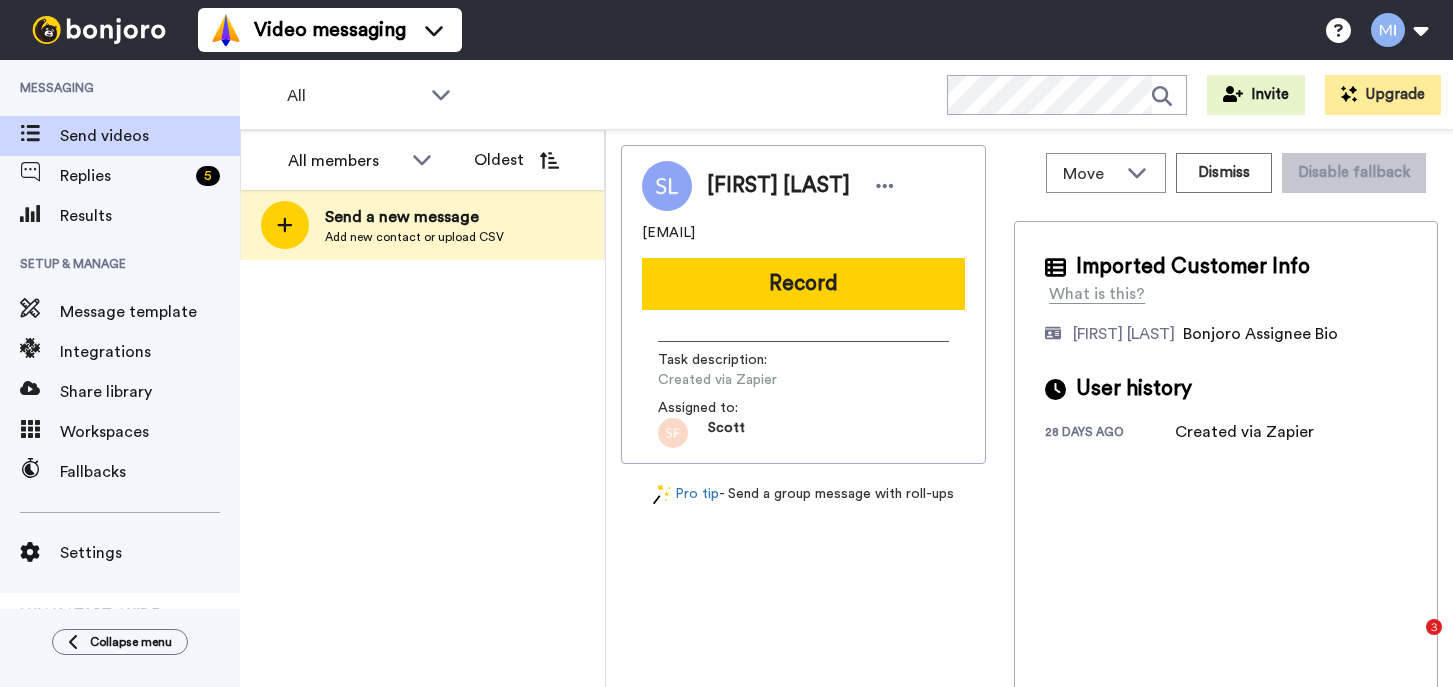 scroll, scrollTop: 0, scrollLeft: 0, axis: both 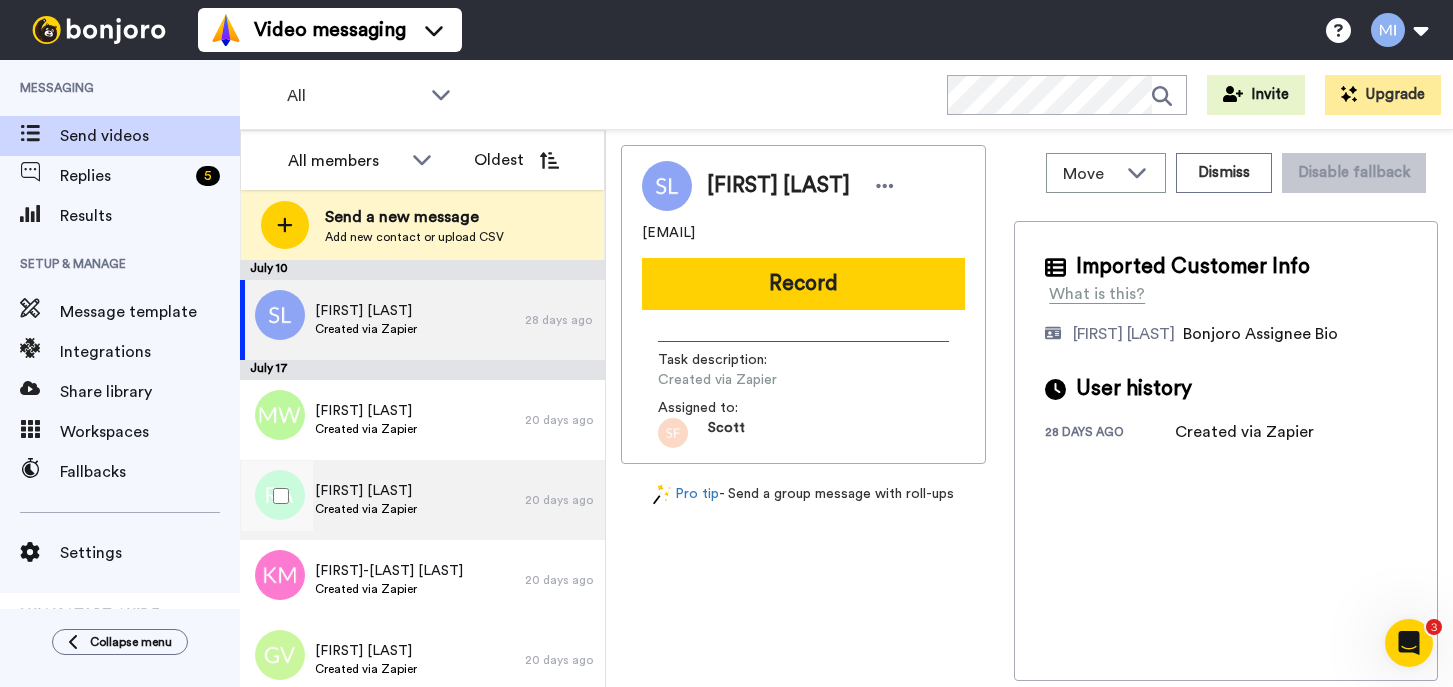 click on "Richard Allen Created via Zapier" at bounding box center (382, 500) 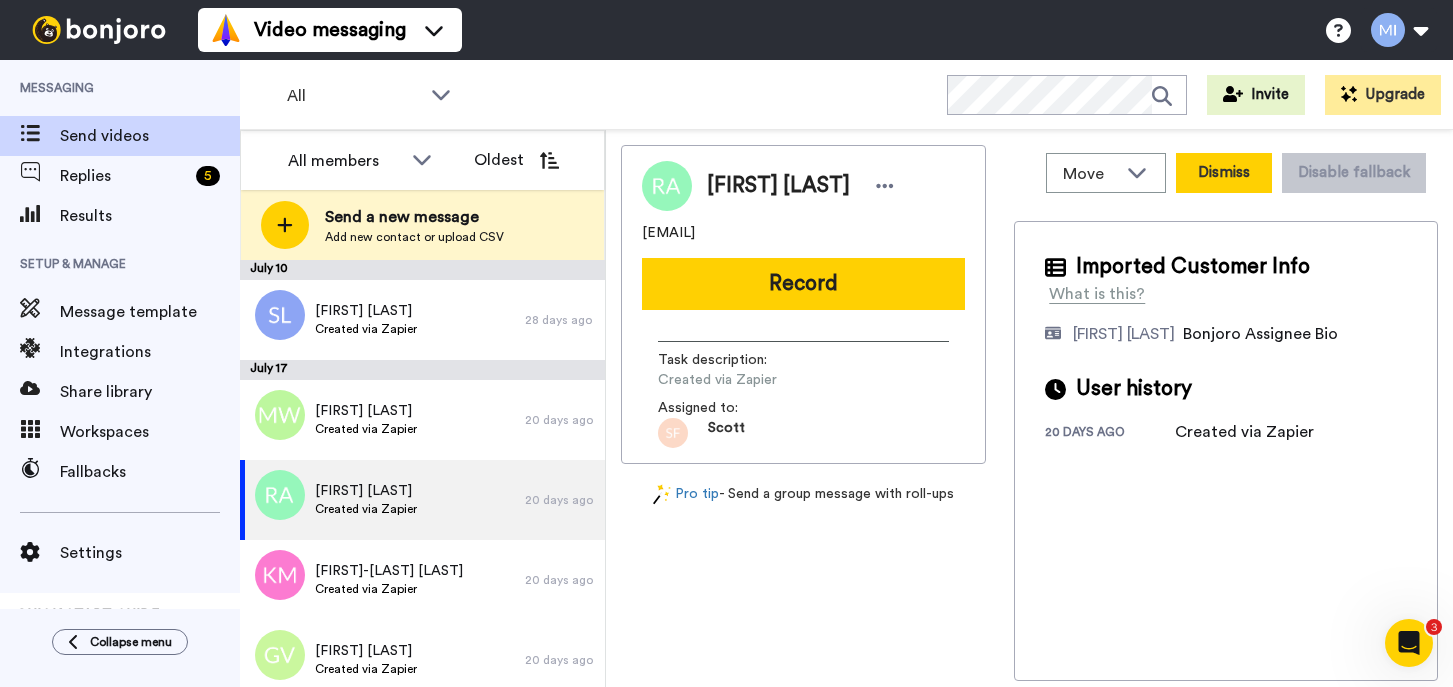 click on "Dismiss" at bounding box center [1224, 173] 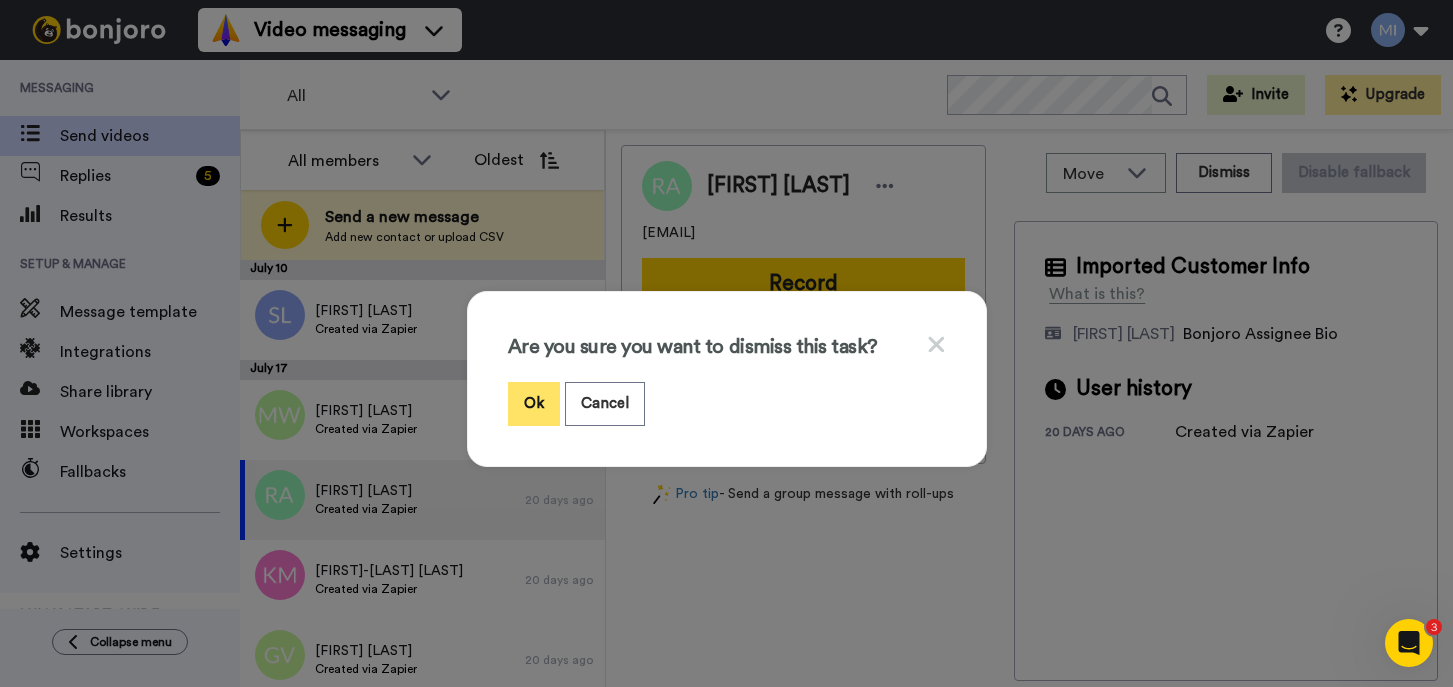 click on "Ok" at bounding box center (534, 403) 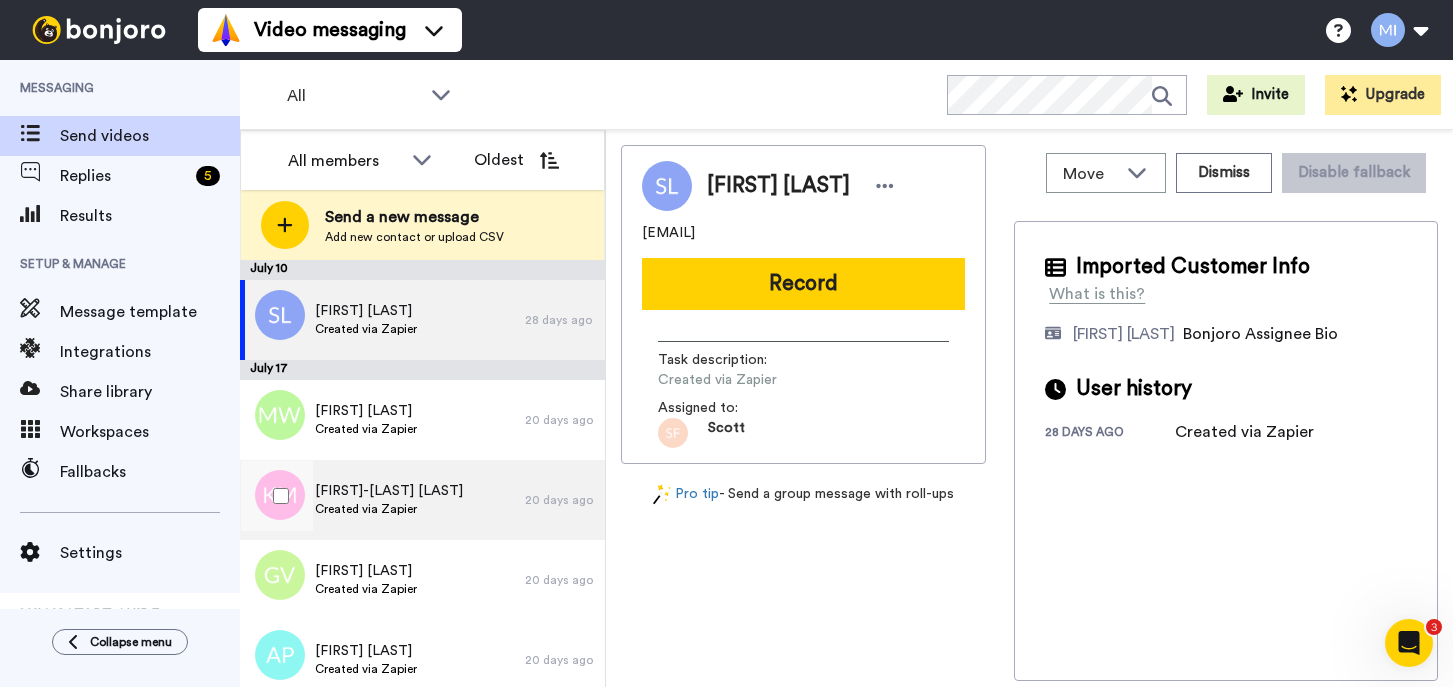 click on "Kerry-Ann Milic Created via Zapier" at bounding box center (382, 500) 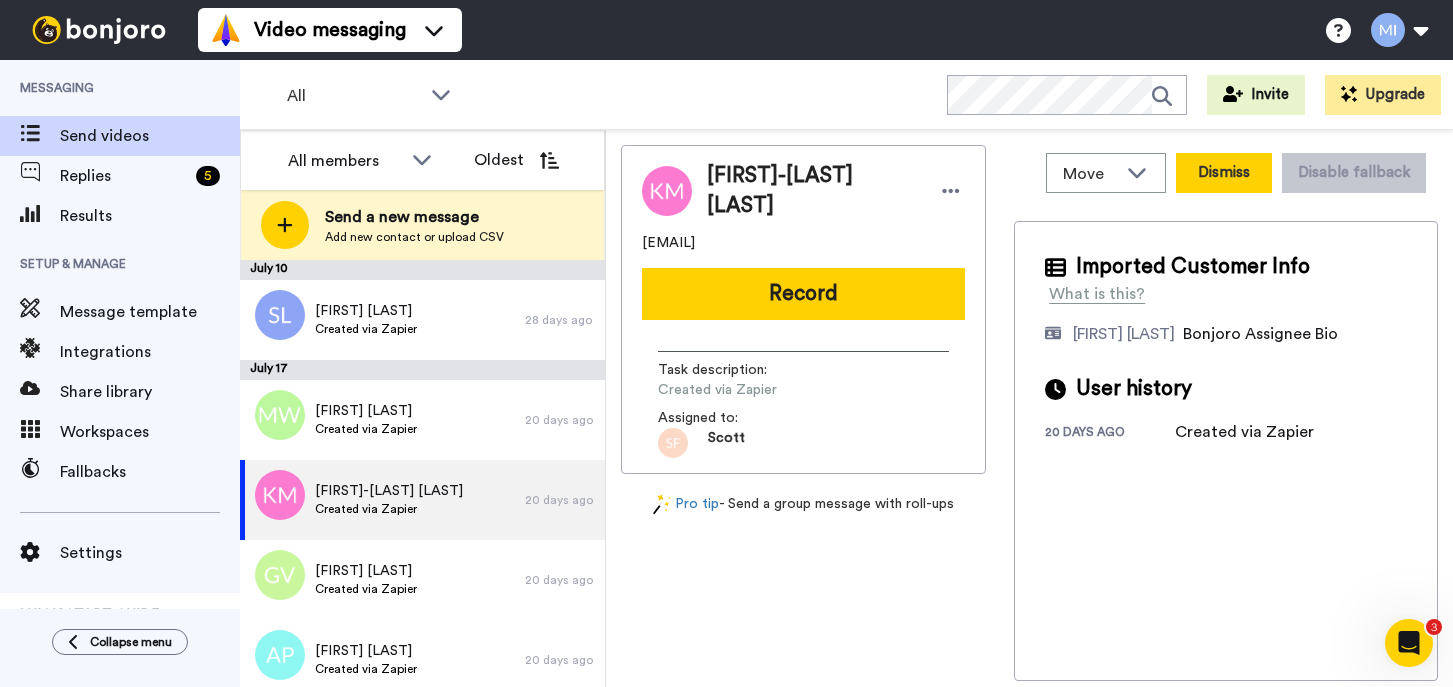 click on "Dismiss" at bounding box center [1224, 173] 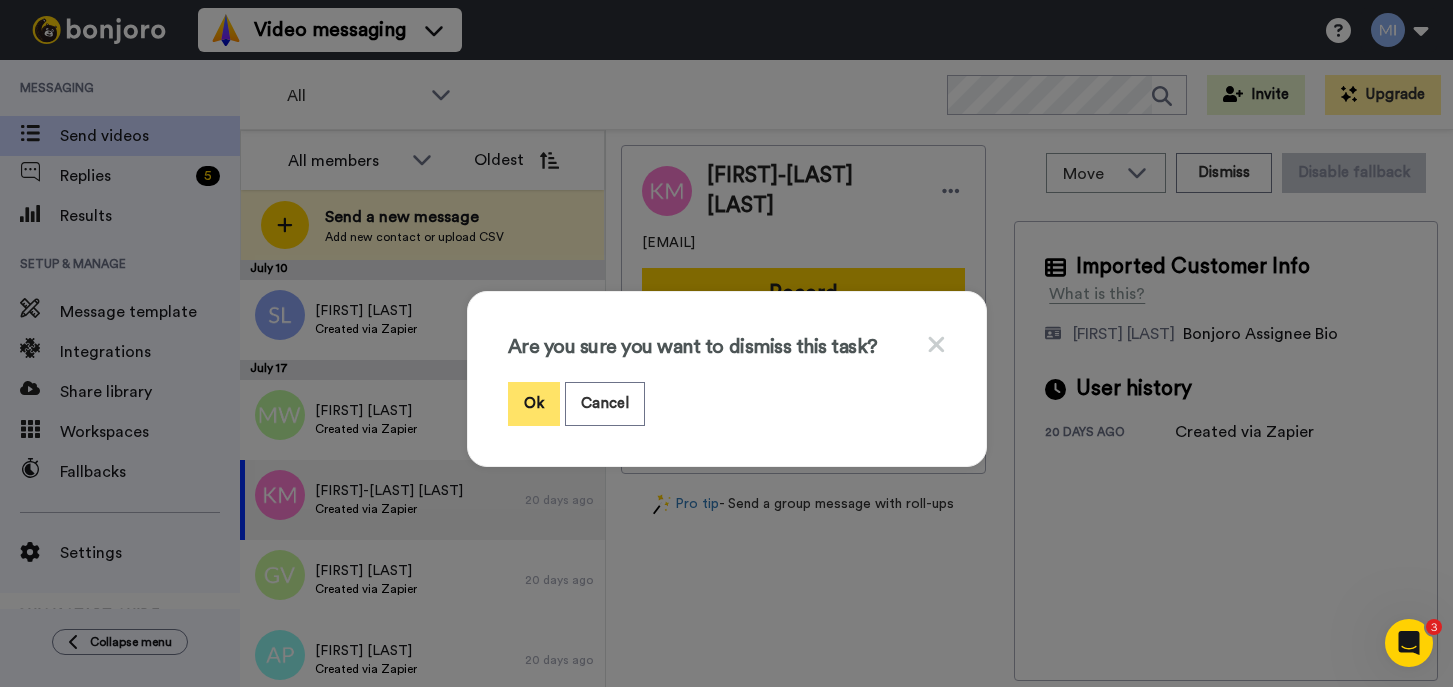 click on "Ok" at bounding box center [534, 403] 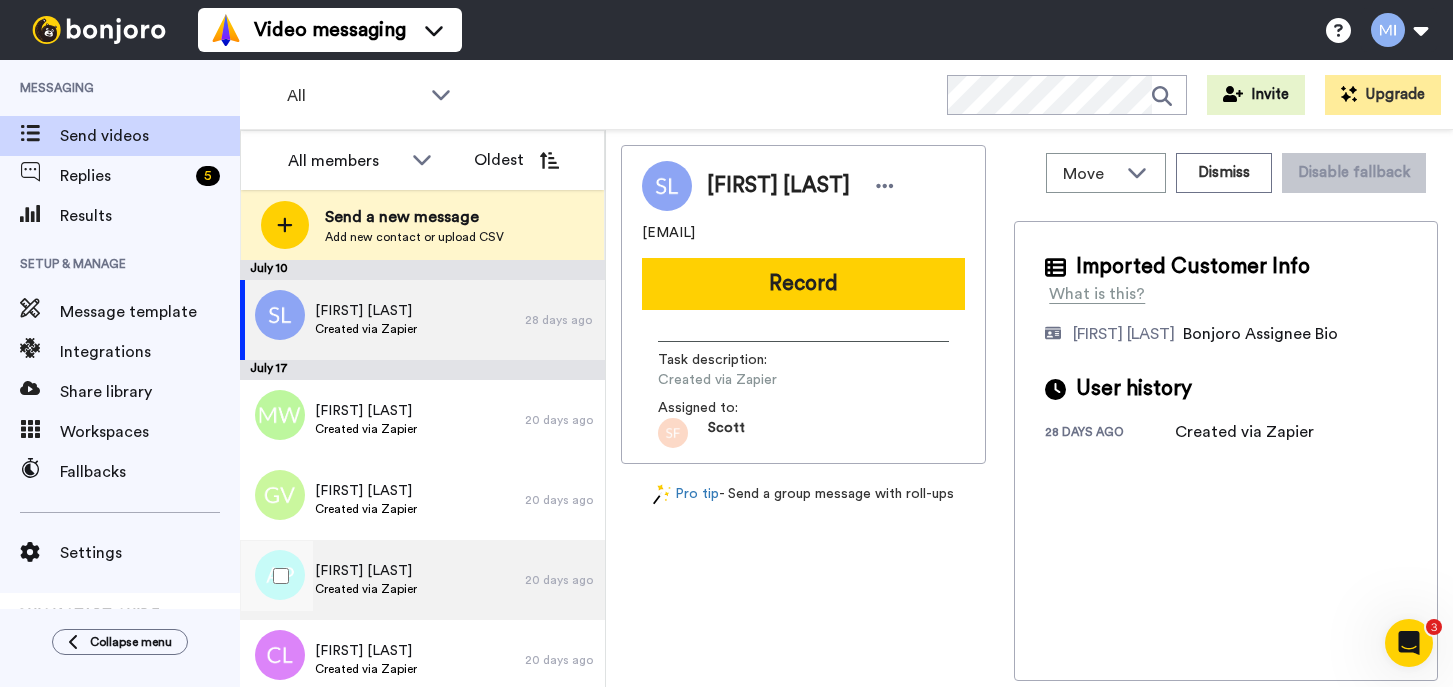 click on "Anubhi Parmar Created via Zapier" at bounding box center (382, 580) 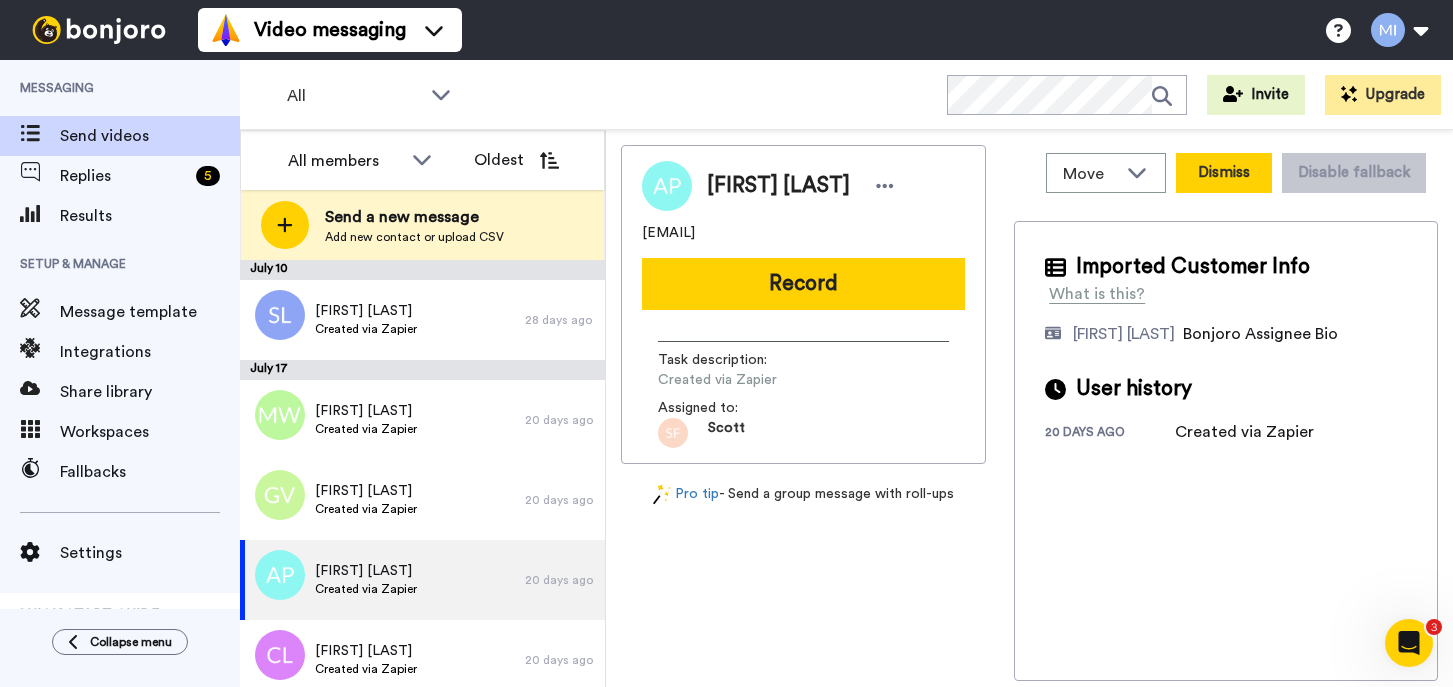 click on "Dismiss" at bounding box center [1224, 173] 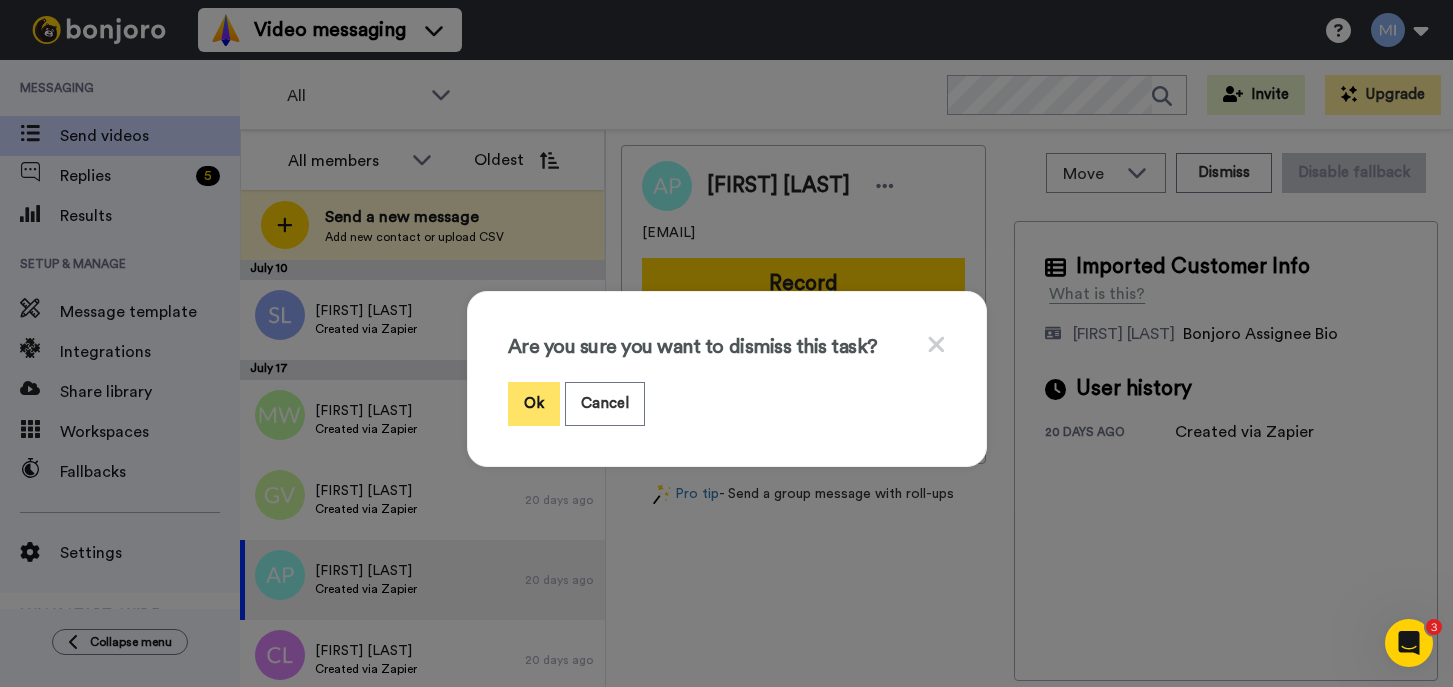 click on "Ok" at bounding box center [534, 403] 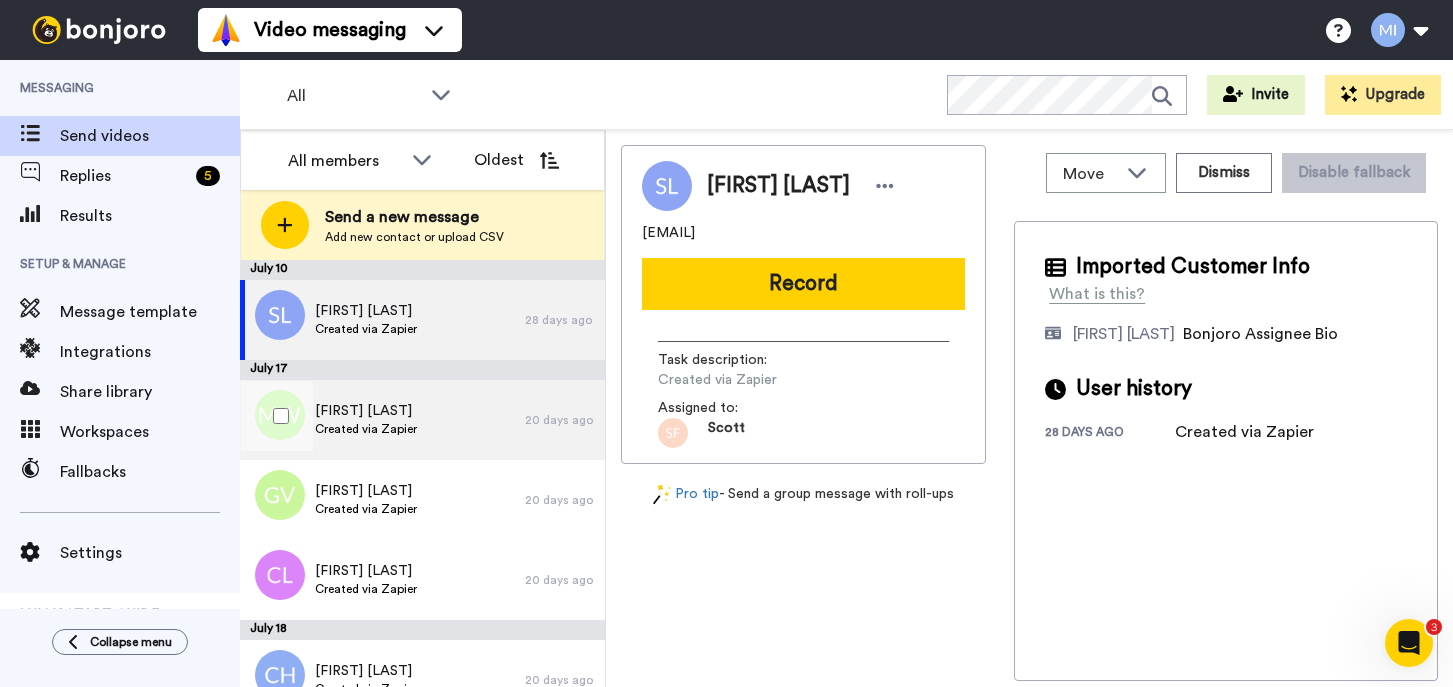 click on "Mary Woodard Created via Zapier 20 days ago" at bounding box center [422, 420] 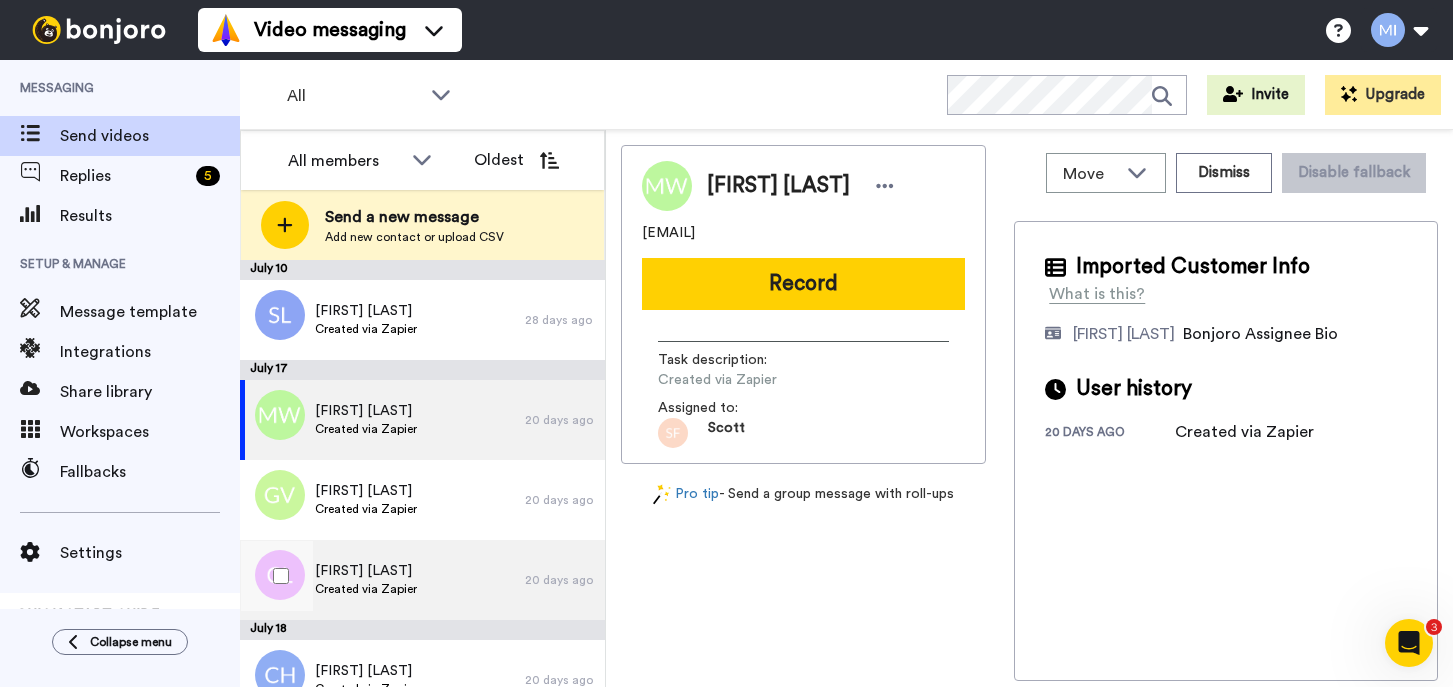 click on "Craig Lewis Created via Zapier" at bounding box center [382, 580] 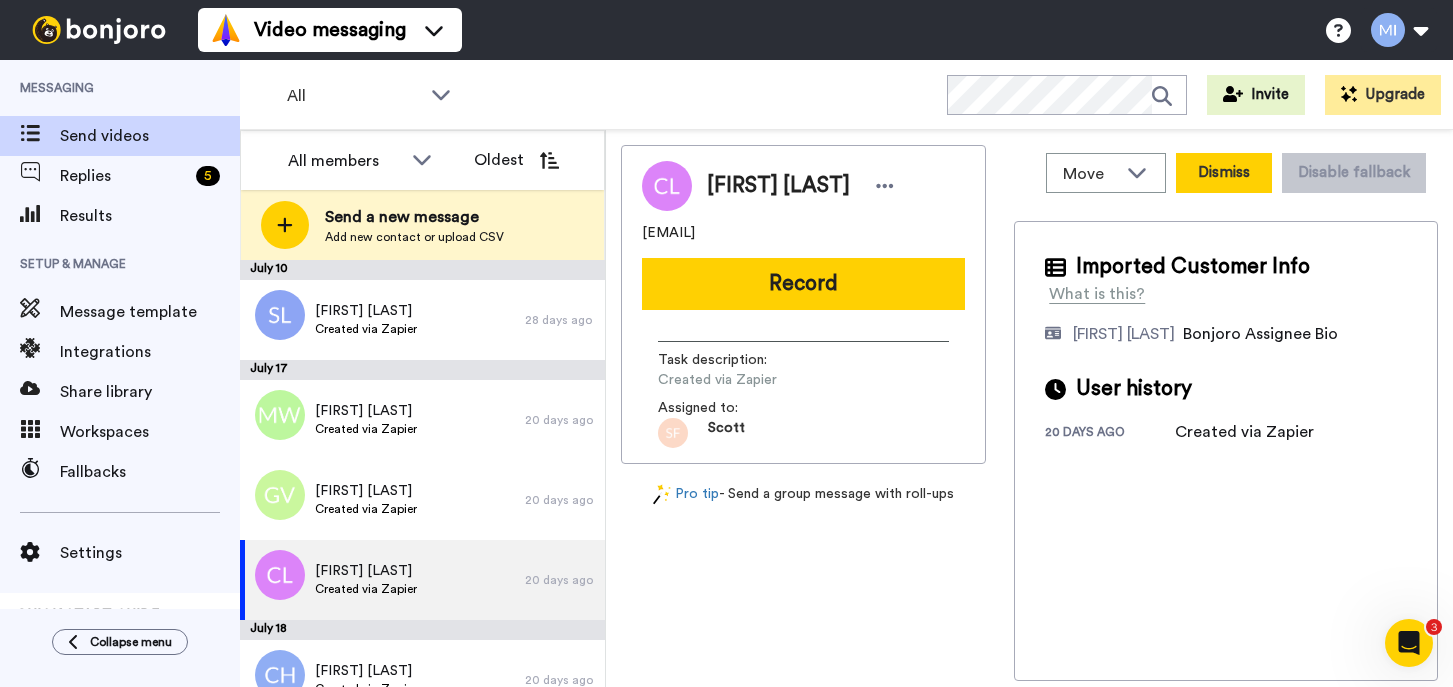 click on "Dismiss" at bounding box center [1224, 173] 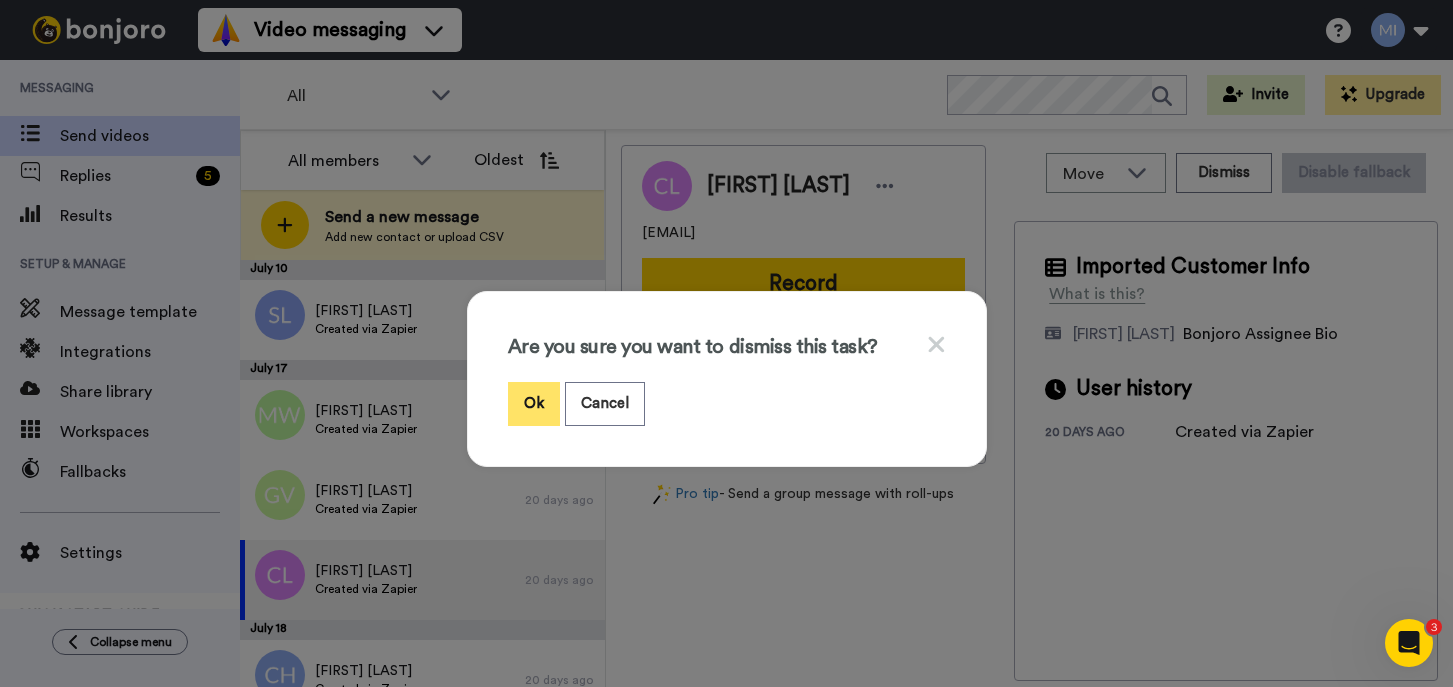 click on "Ok" at bounding box center (534, 403) 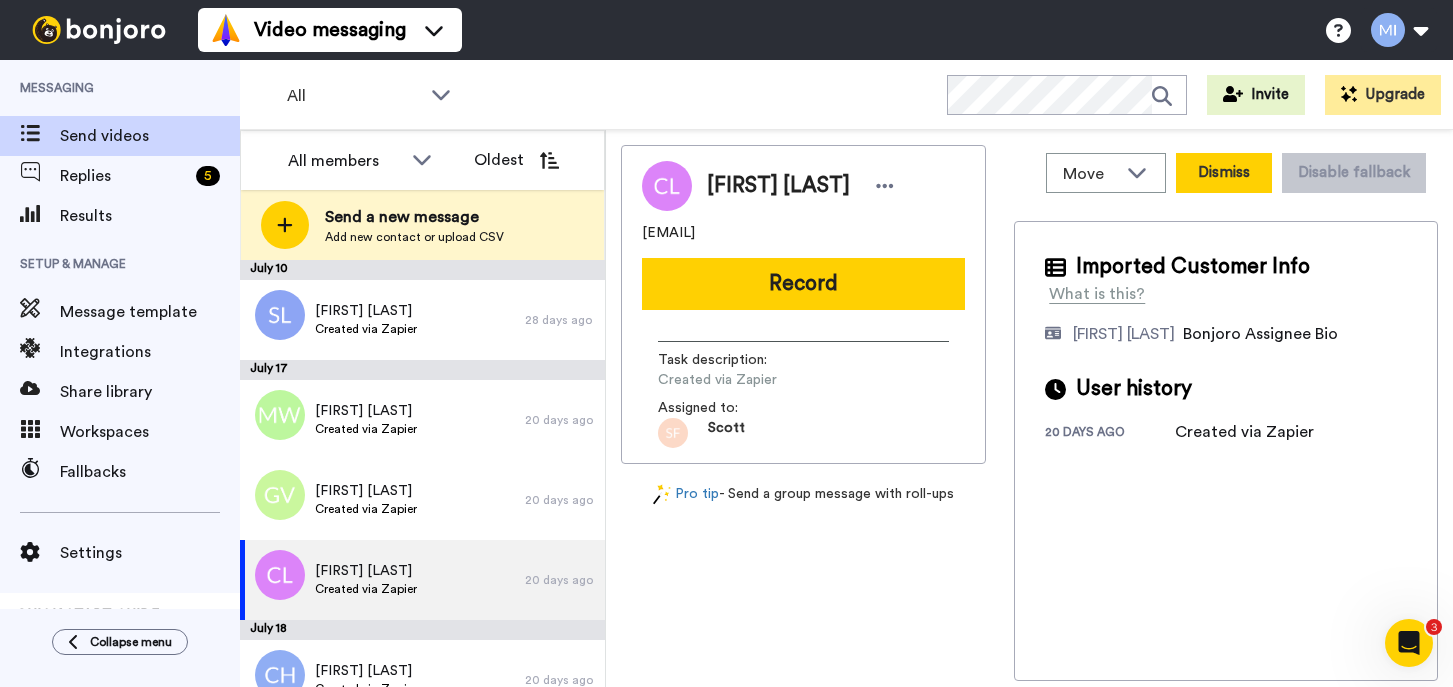 click on "Dismiss" at bounding box center (1224, 173) 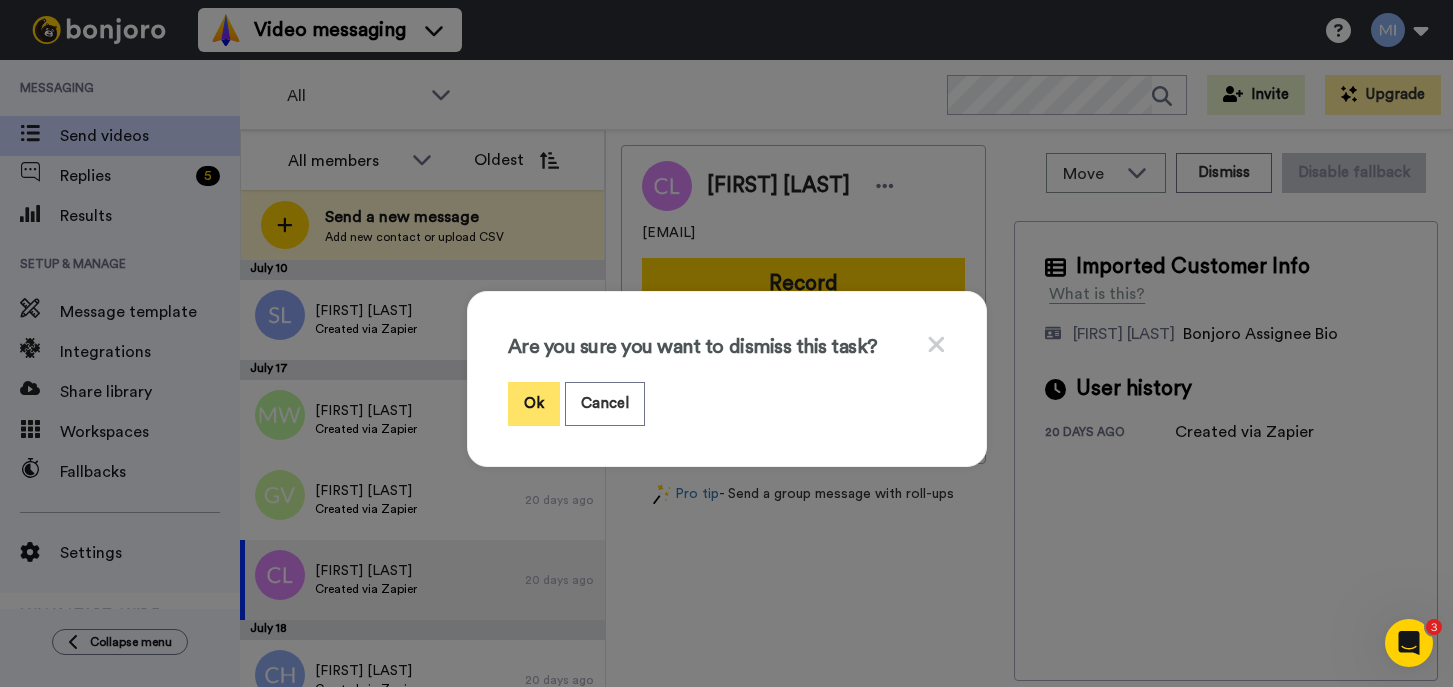 click on "Ok" at bounding box center [534, 403] 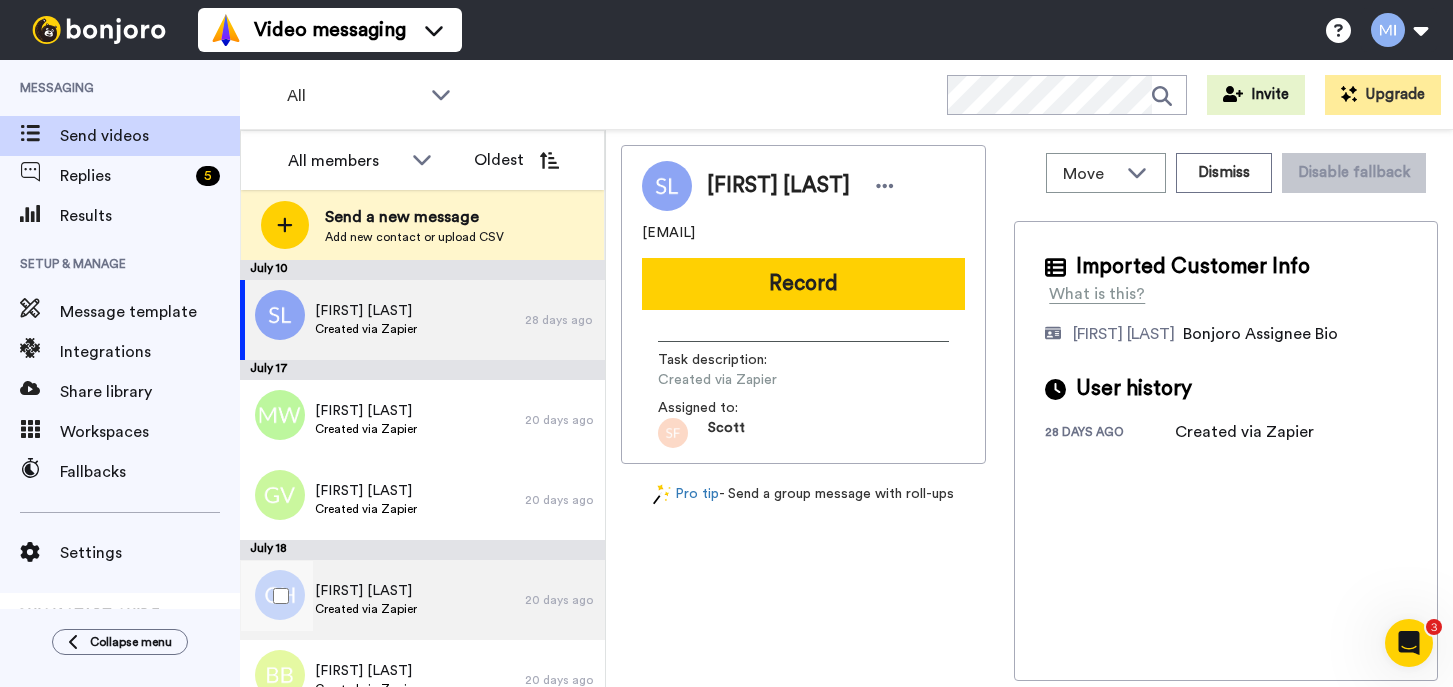 click on "CHANELLE HODGE" at bounding box center (366, 591) 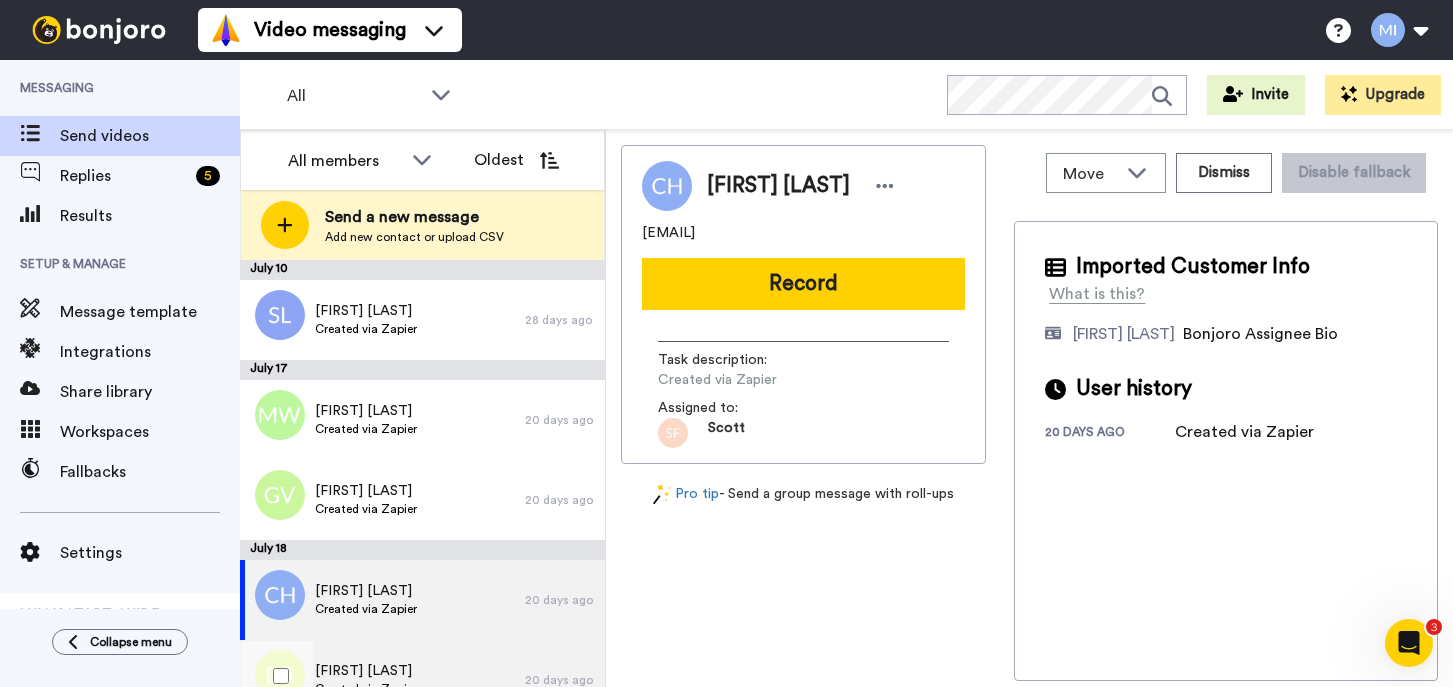 click on "Bethany Bell" at bounding box center [366, 671] 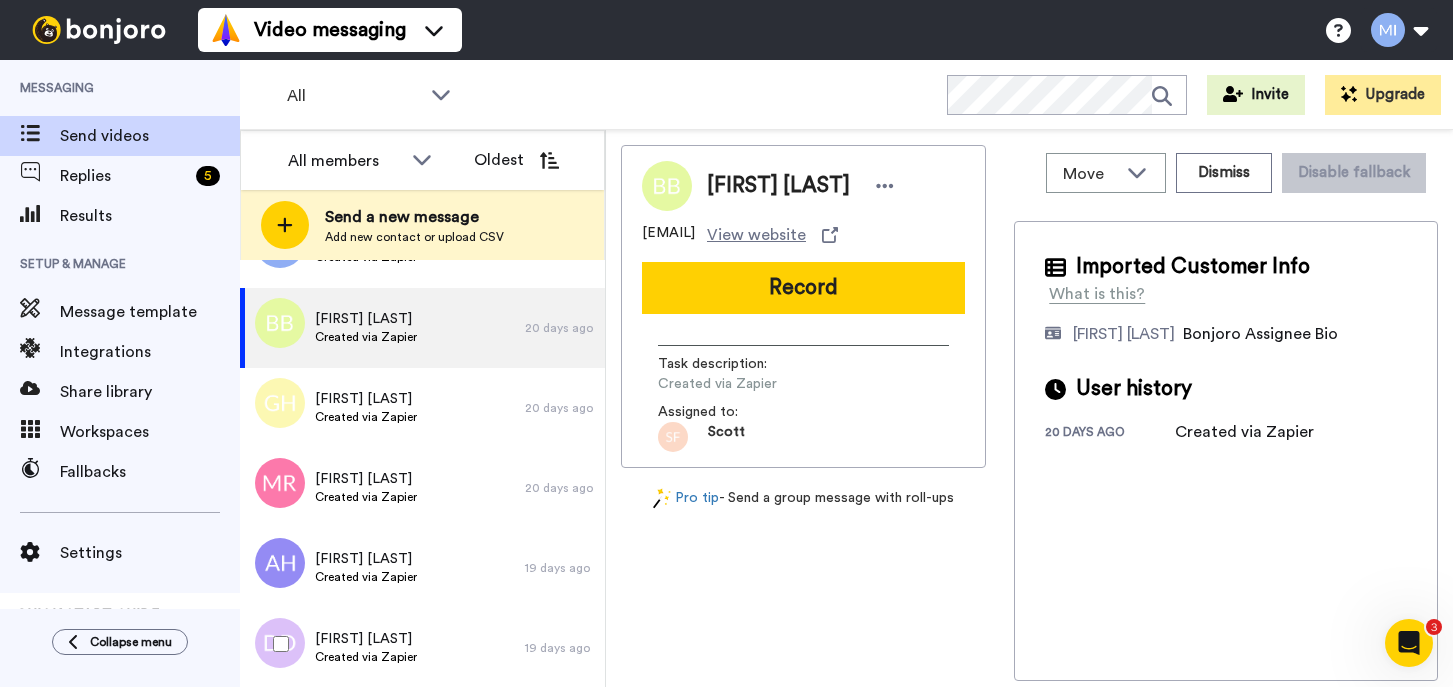 scroll, scrollTop: 360, scrollLeft: 0, axis: vertical 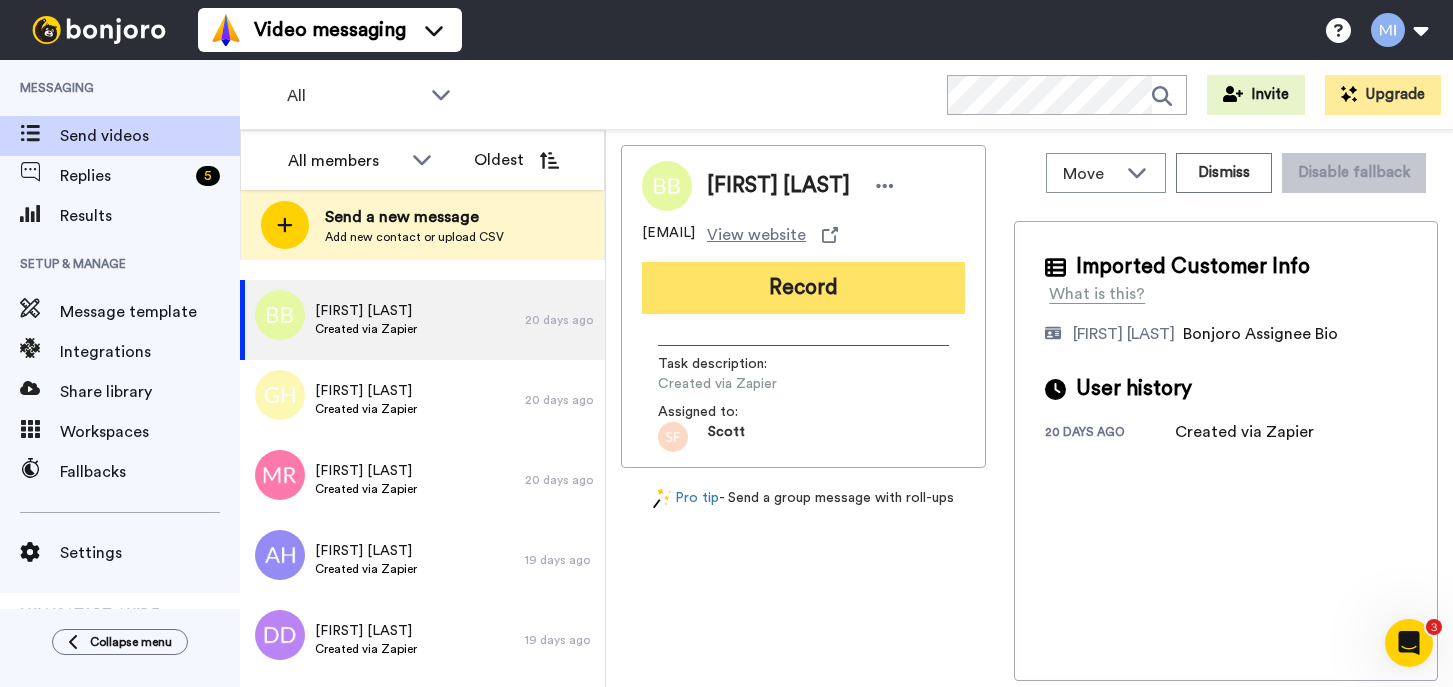 click on "Record" at bounding box center (803, 288) 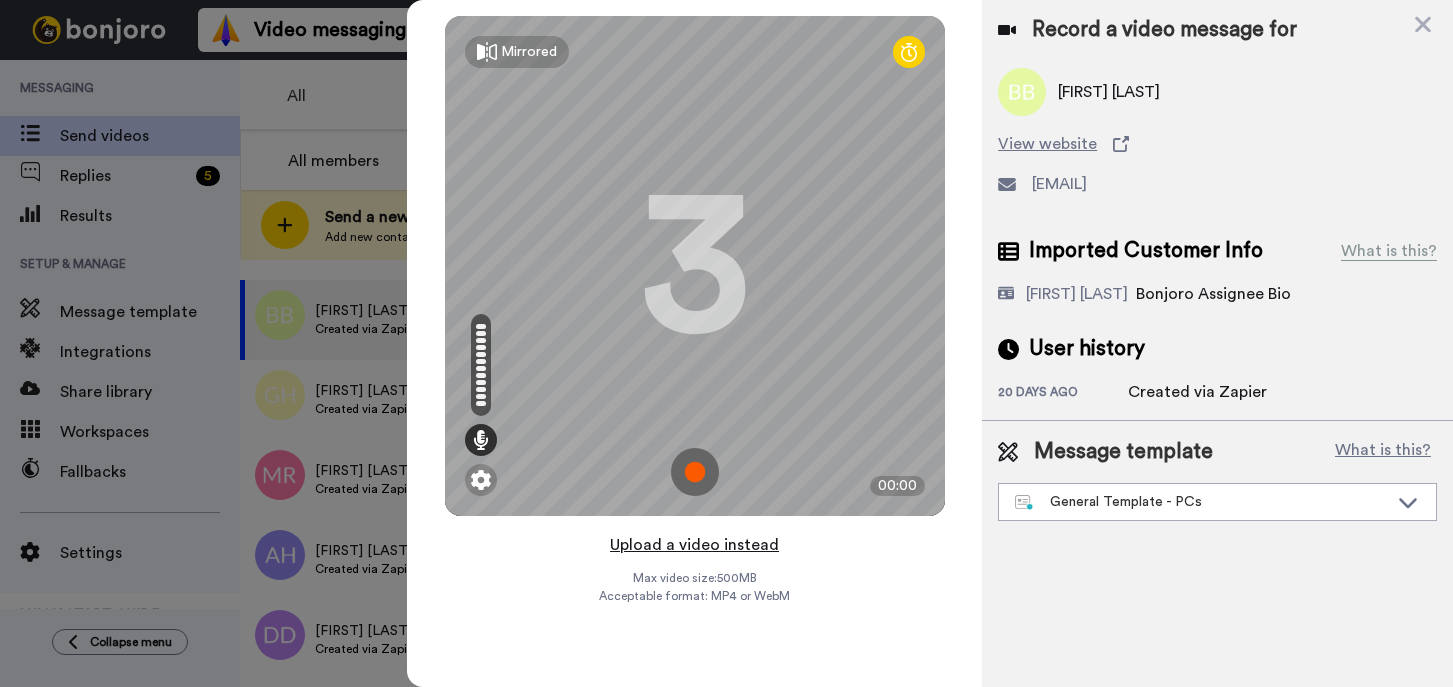 click on "Upload a video instead" at bounding box center (694, 545) 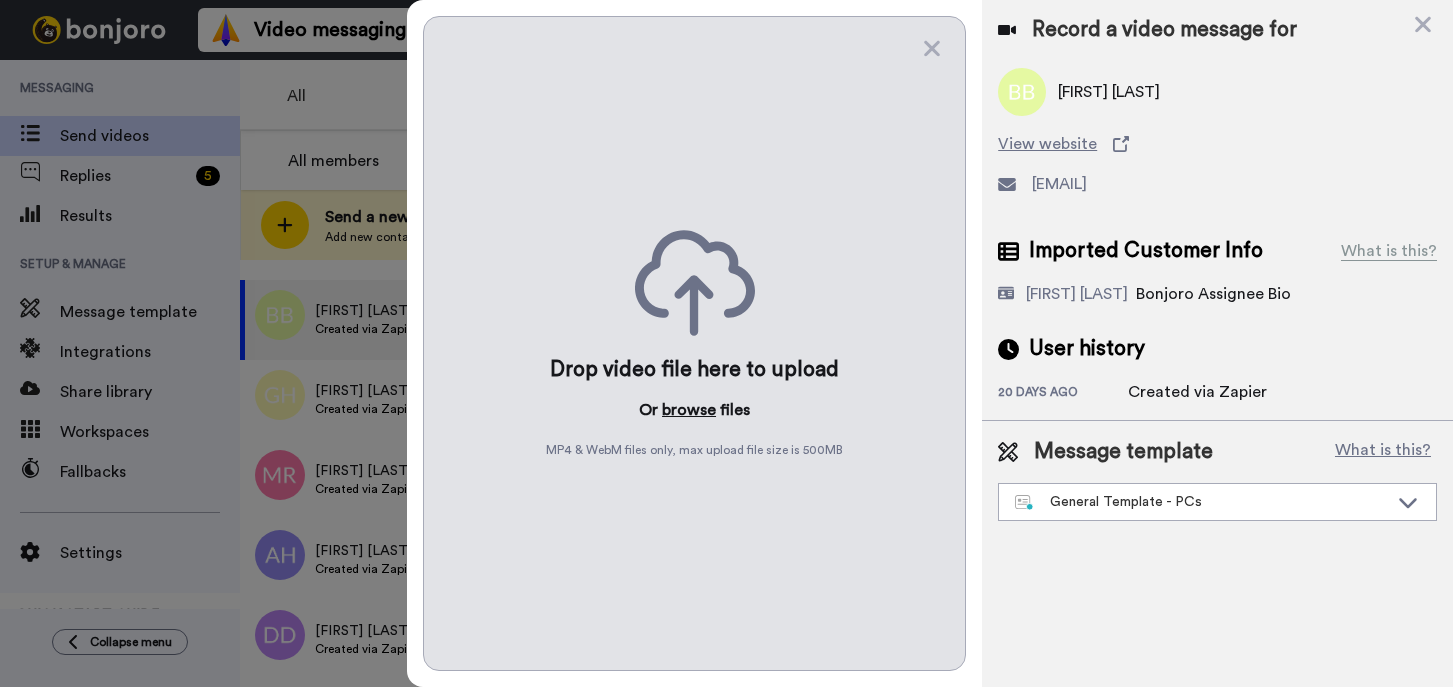 click on "browse" at bounding box center [689, 410] 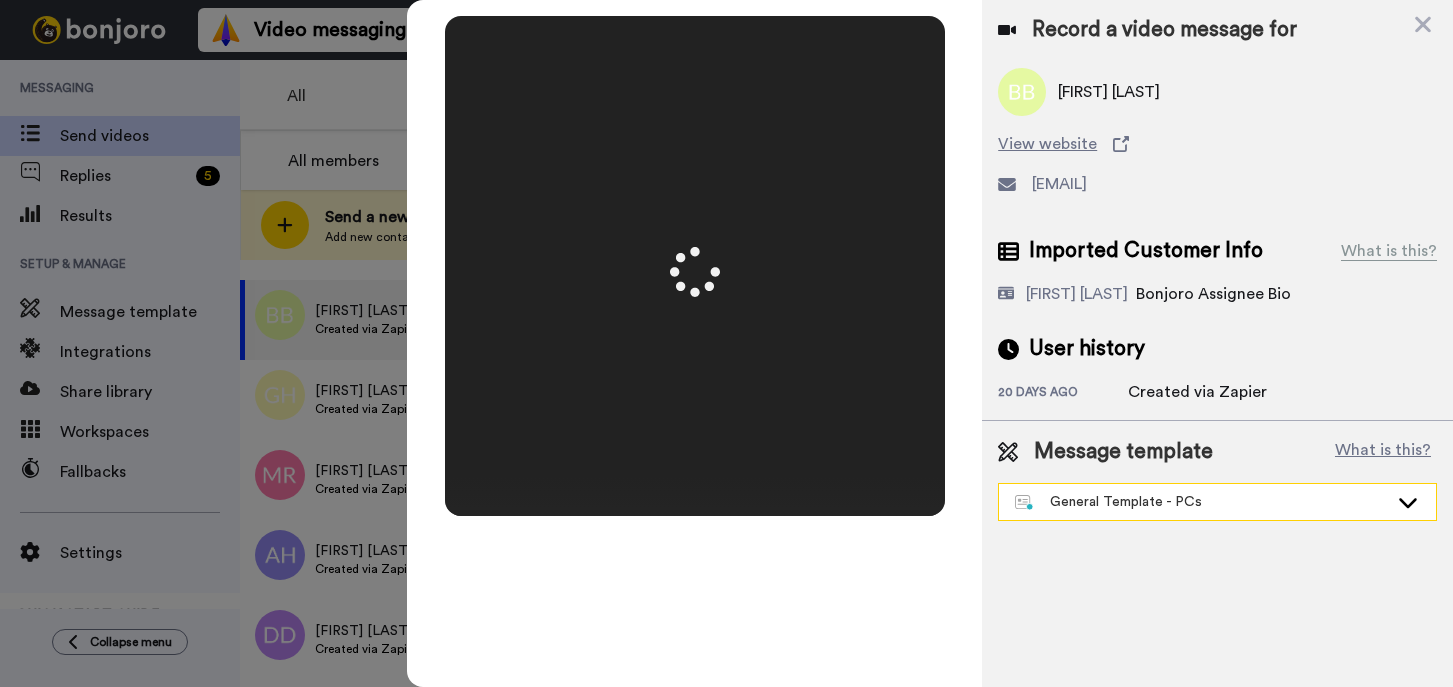 click on "General Template - PCs" at bounding box center [1201, 502] 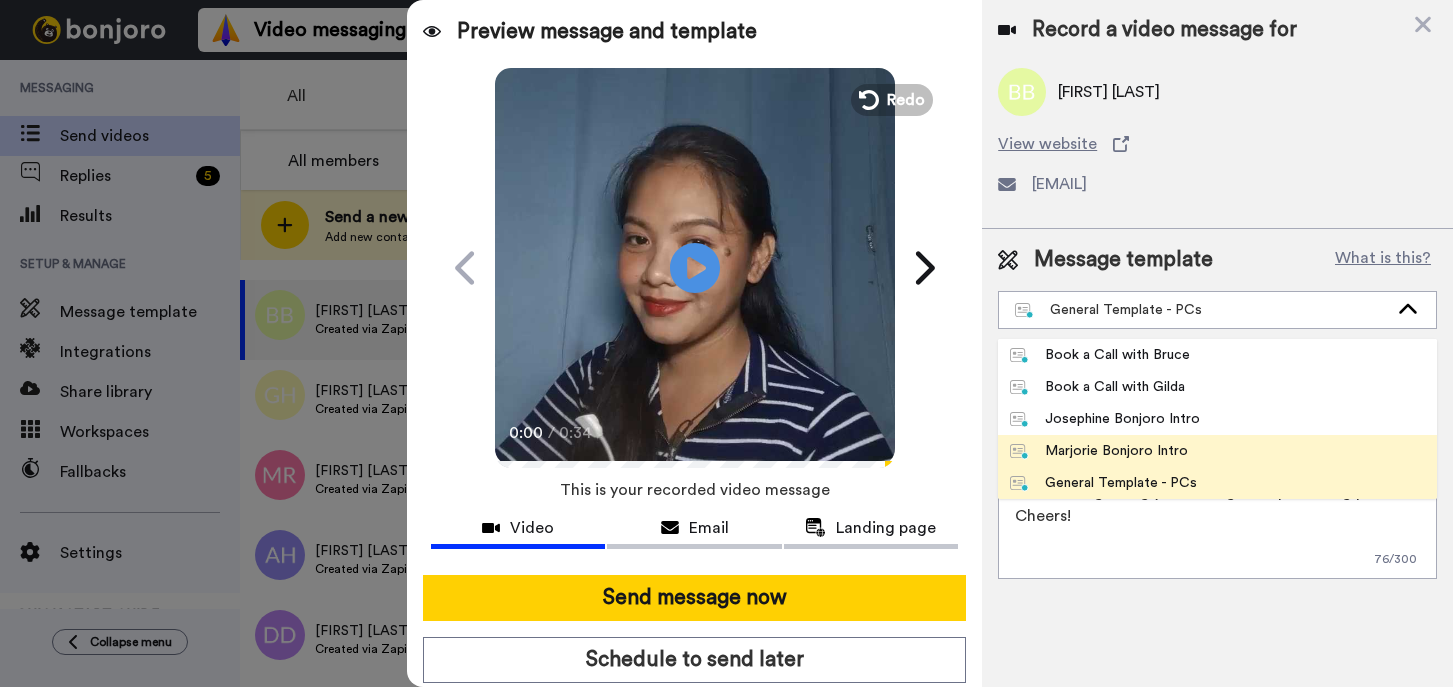 click on "Marjorie Bonjoro Intro" at bounding box center (1099, 451) 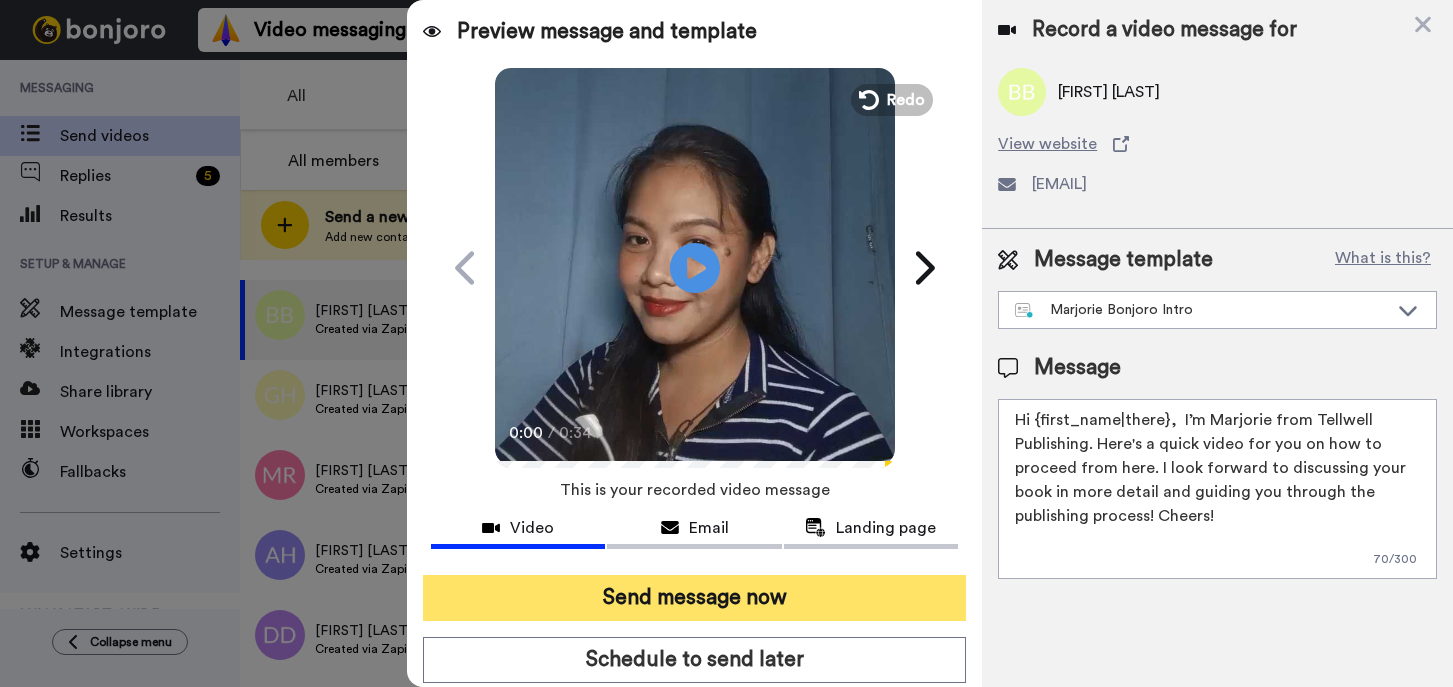 click on "Send message now" at bounding box center (694, 598) 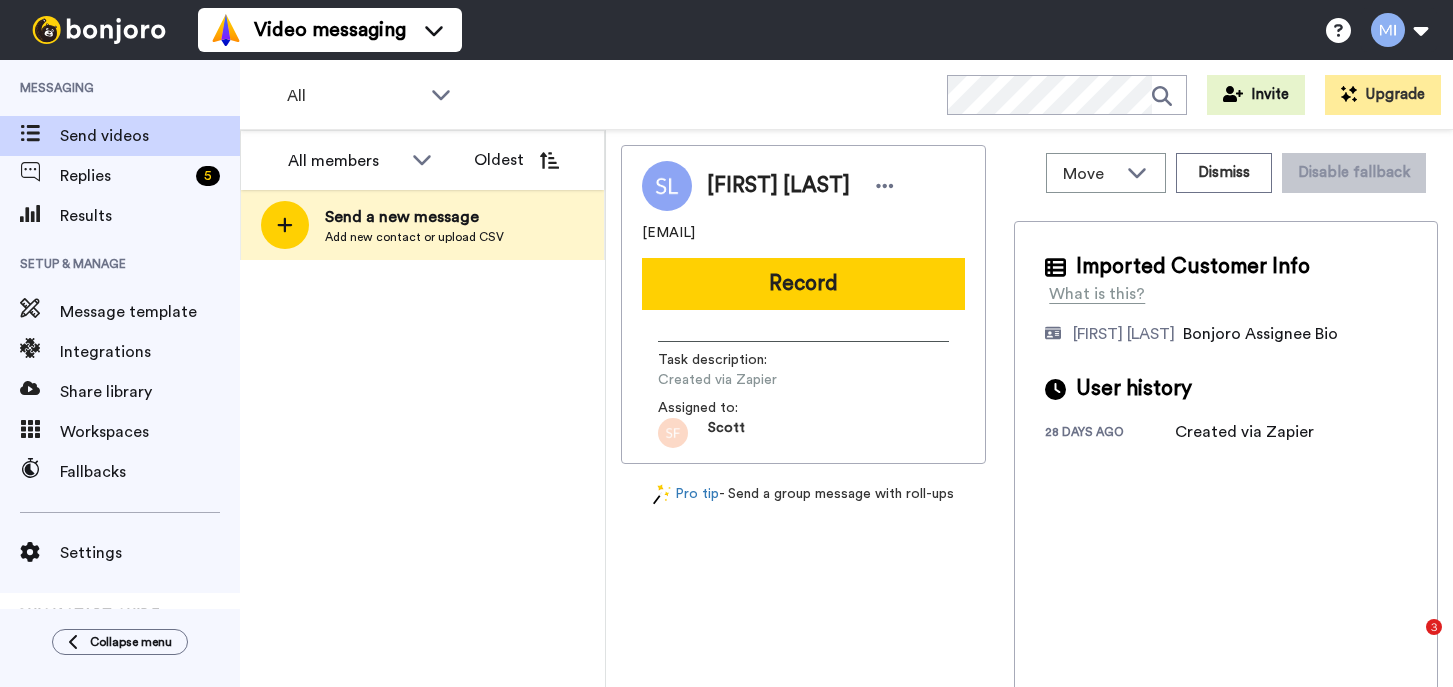 scroll, scrollTop: 0, scrollLeft: 0, axis: both 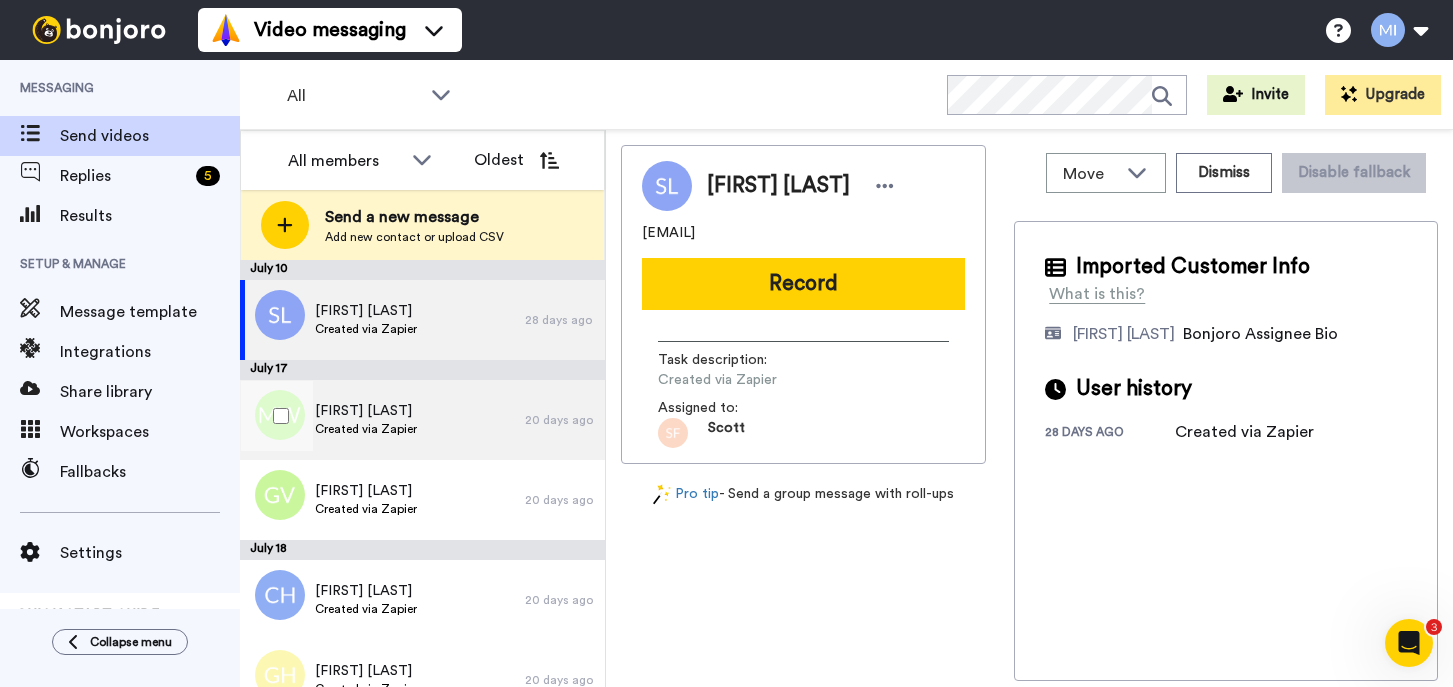 click on "Mary Woodard Created via Zapier" at bounding box center (382, 420) 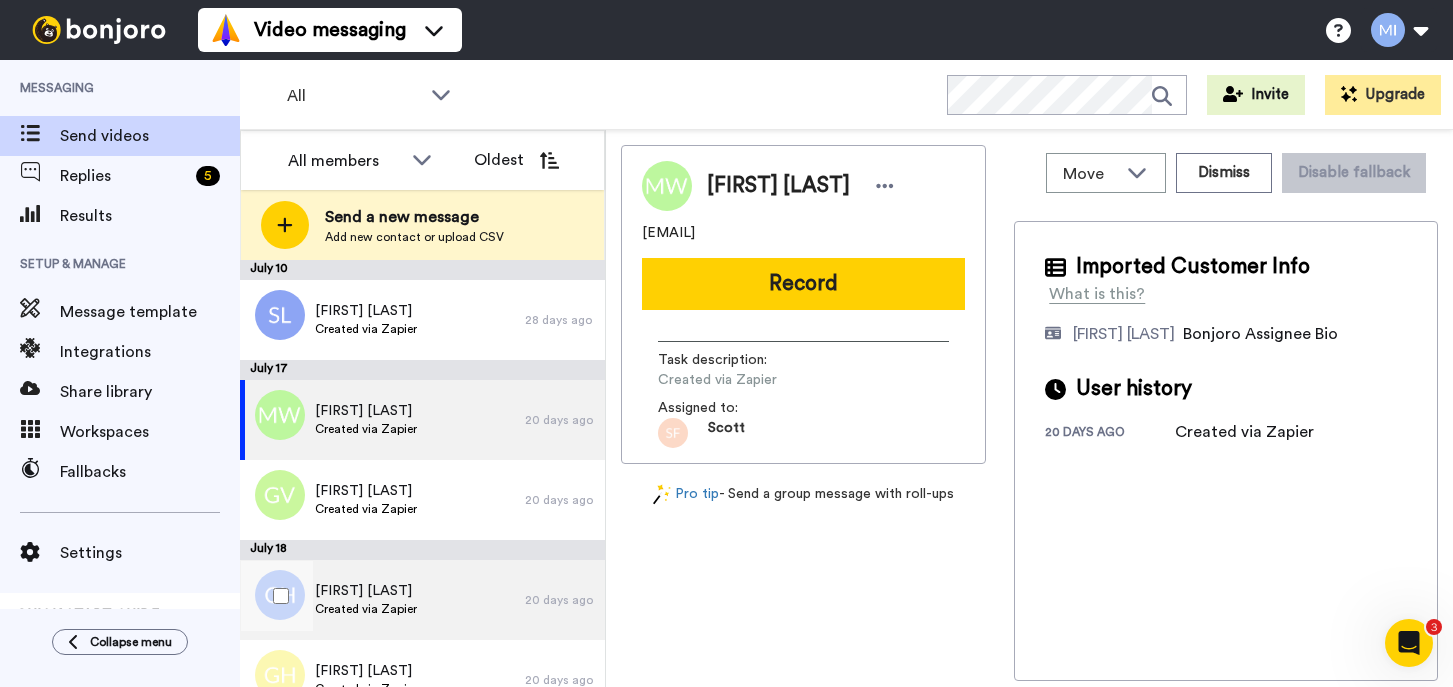 click on "CHANELLE HODGE" at bounding box center (366, 591) 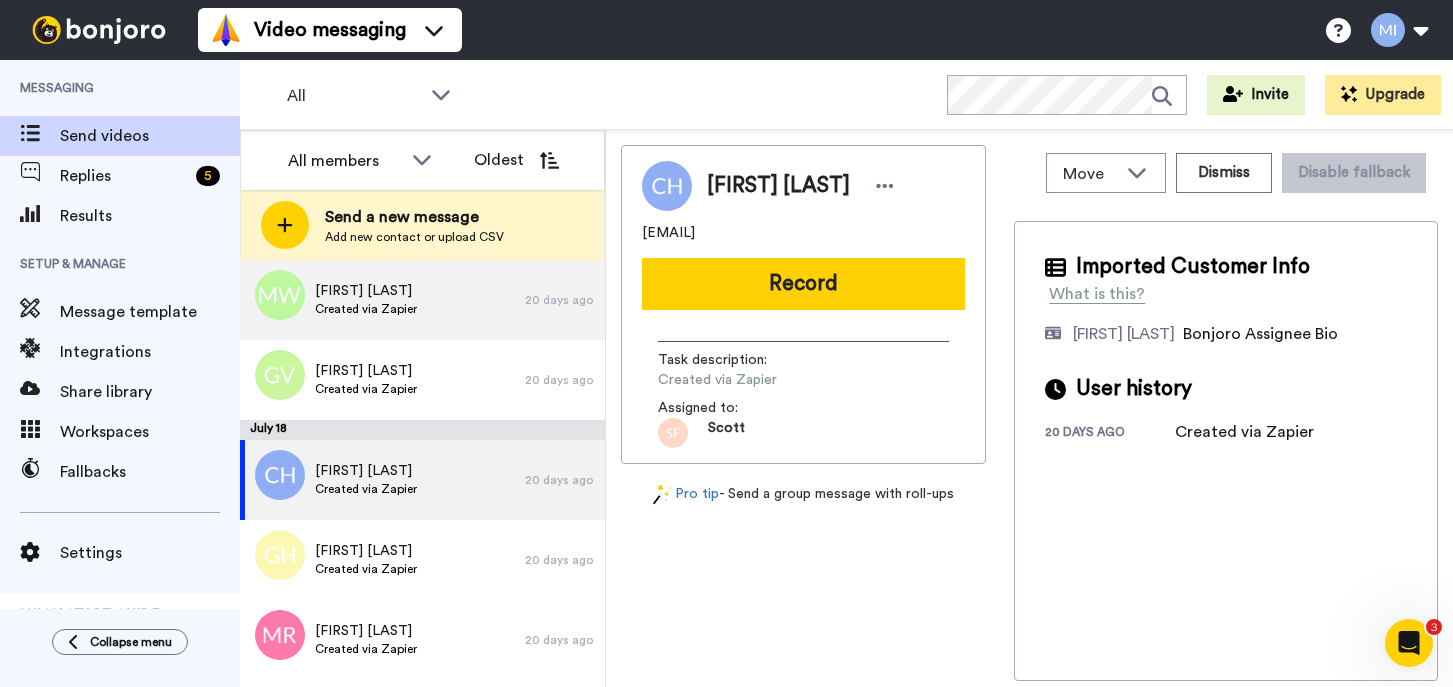 scroll, scrollTop: 160, scrollLeft: 0, axis: vertical 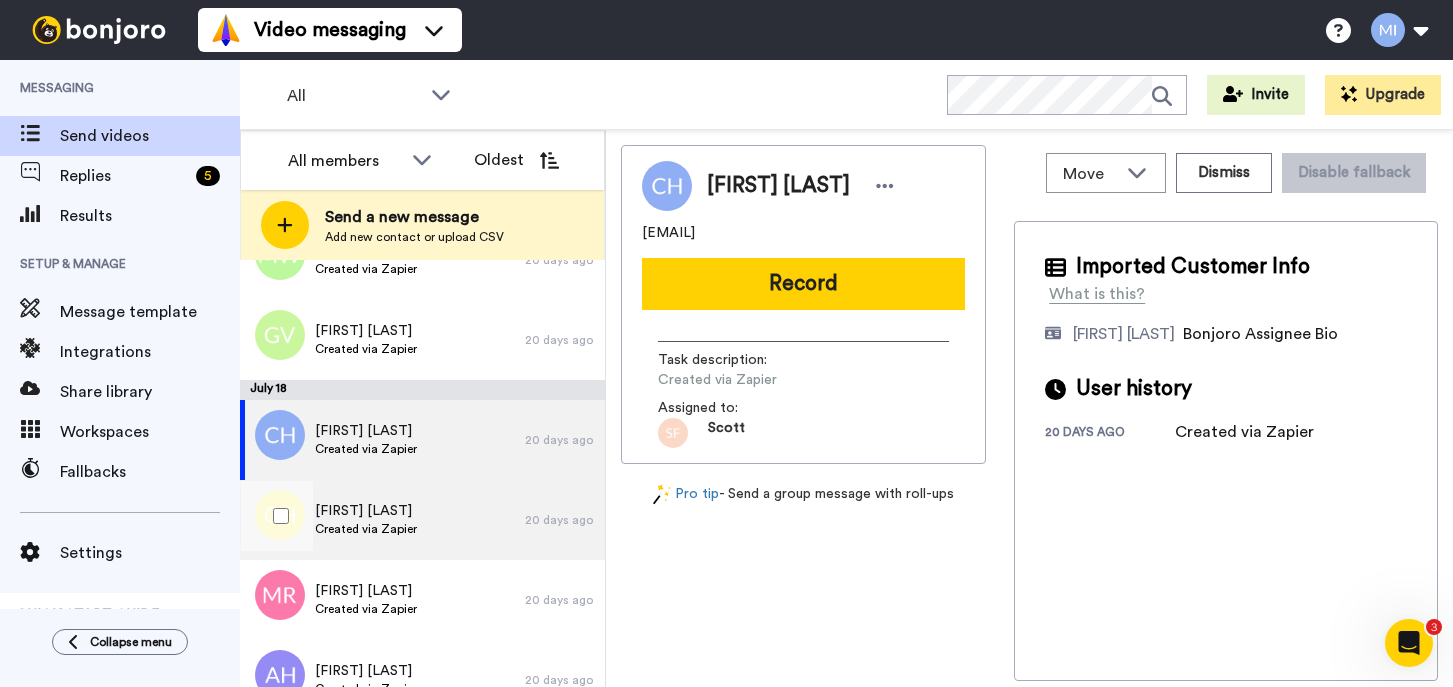 click on "Gail Hall Created via Zapier" at bounding box center (382, 520) 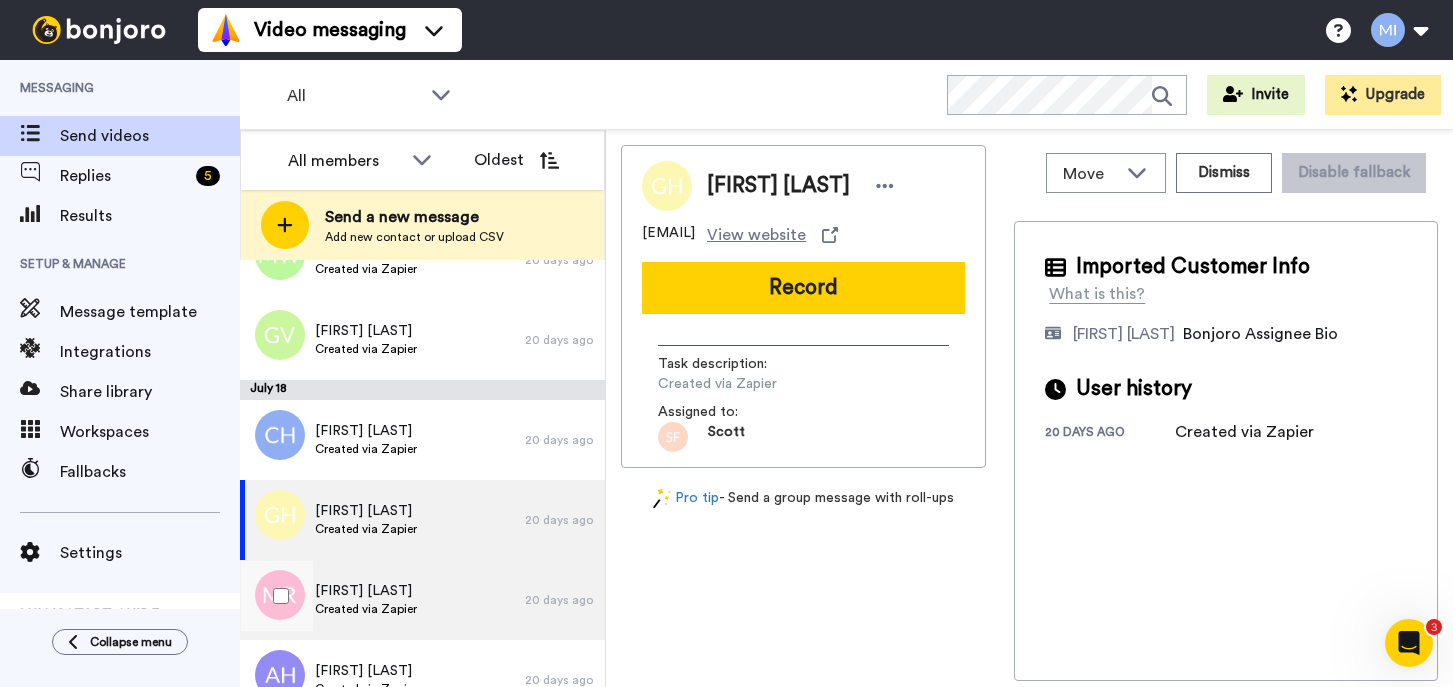 click on "Megan Ryan Created via Zapier" at bounding box center [382, 600] 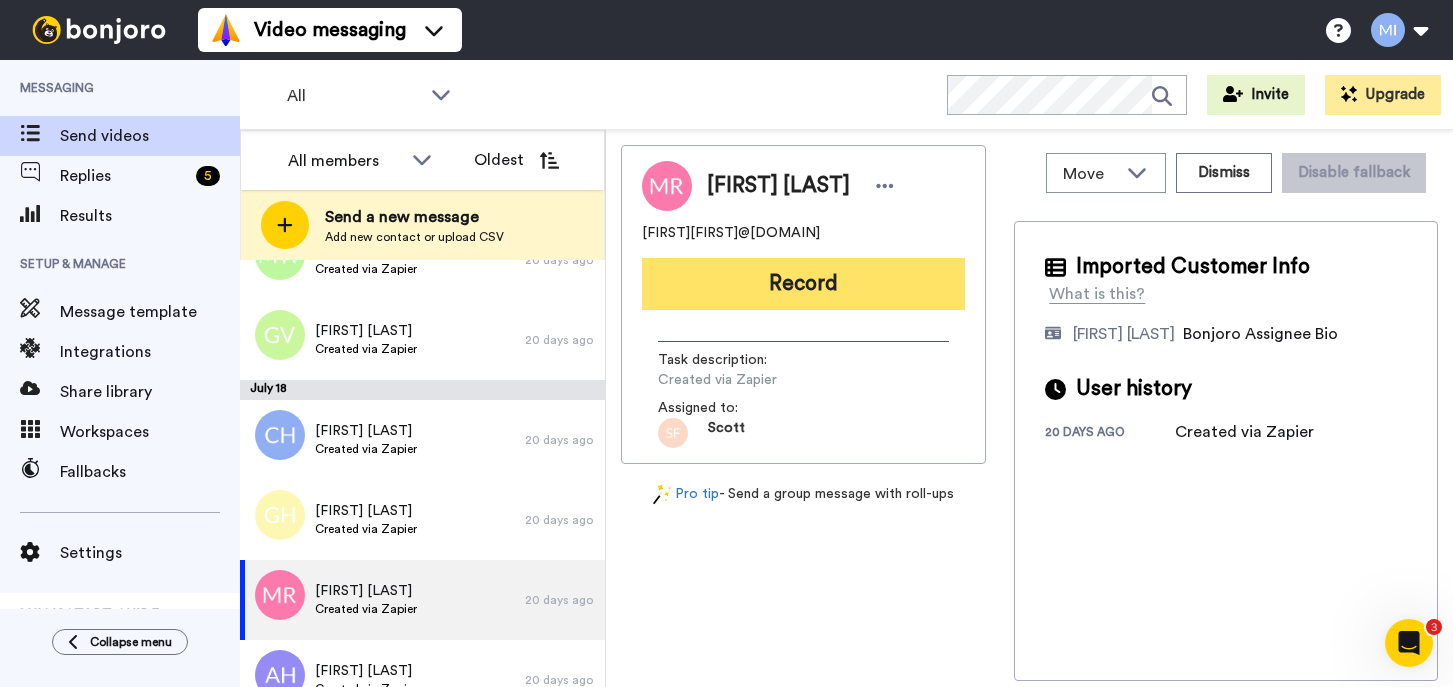 click on "Record" at bounding box center (803, 284) 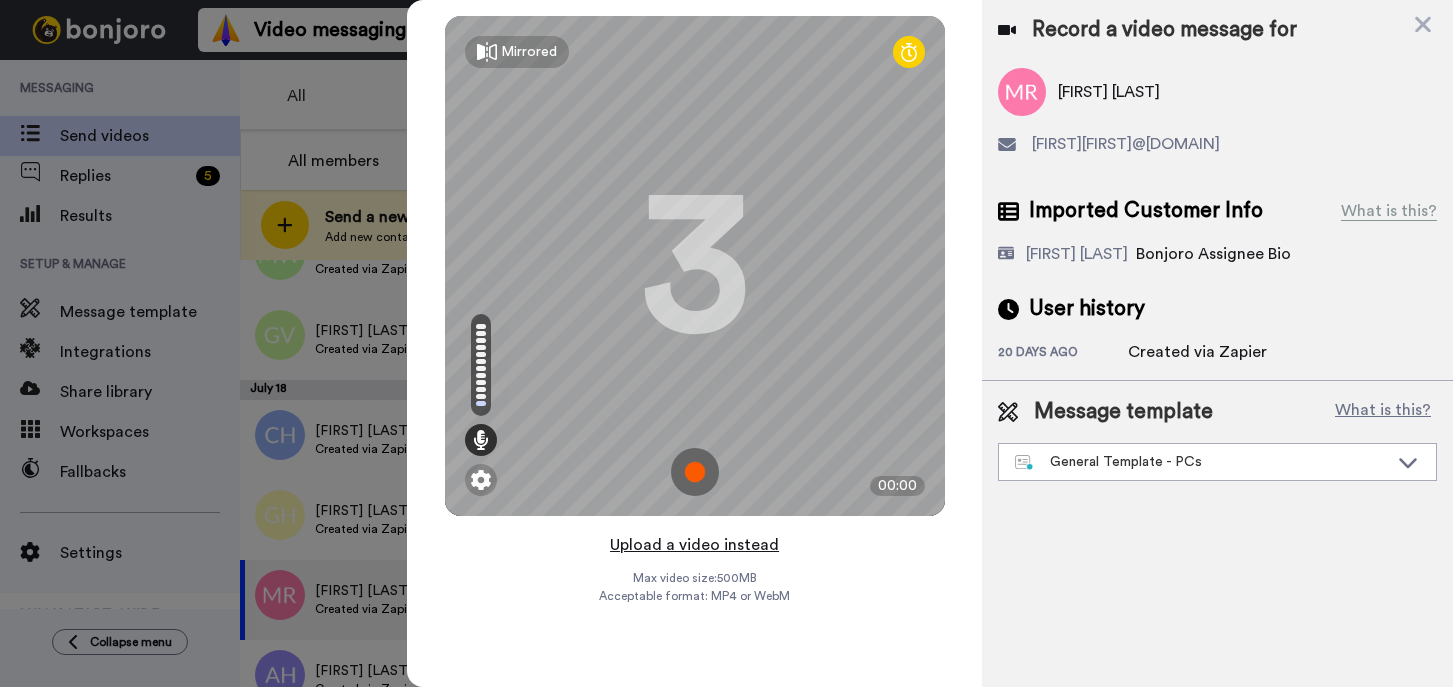 click on "Upload a video instead" at bounding box center [694, 545] 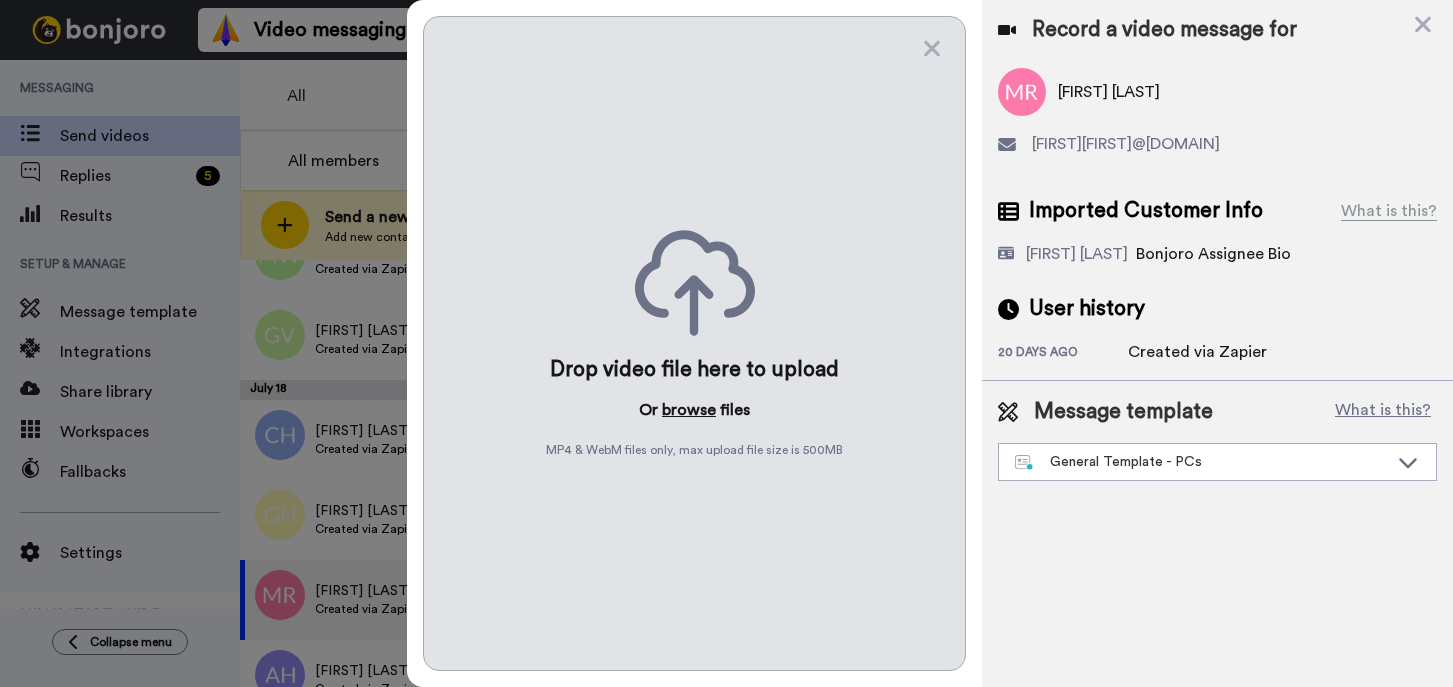 click on "browse" at bounding box center (689, 410) 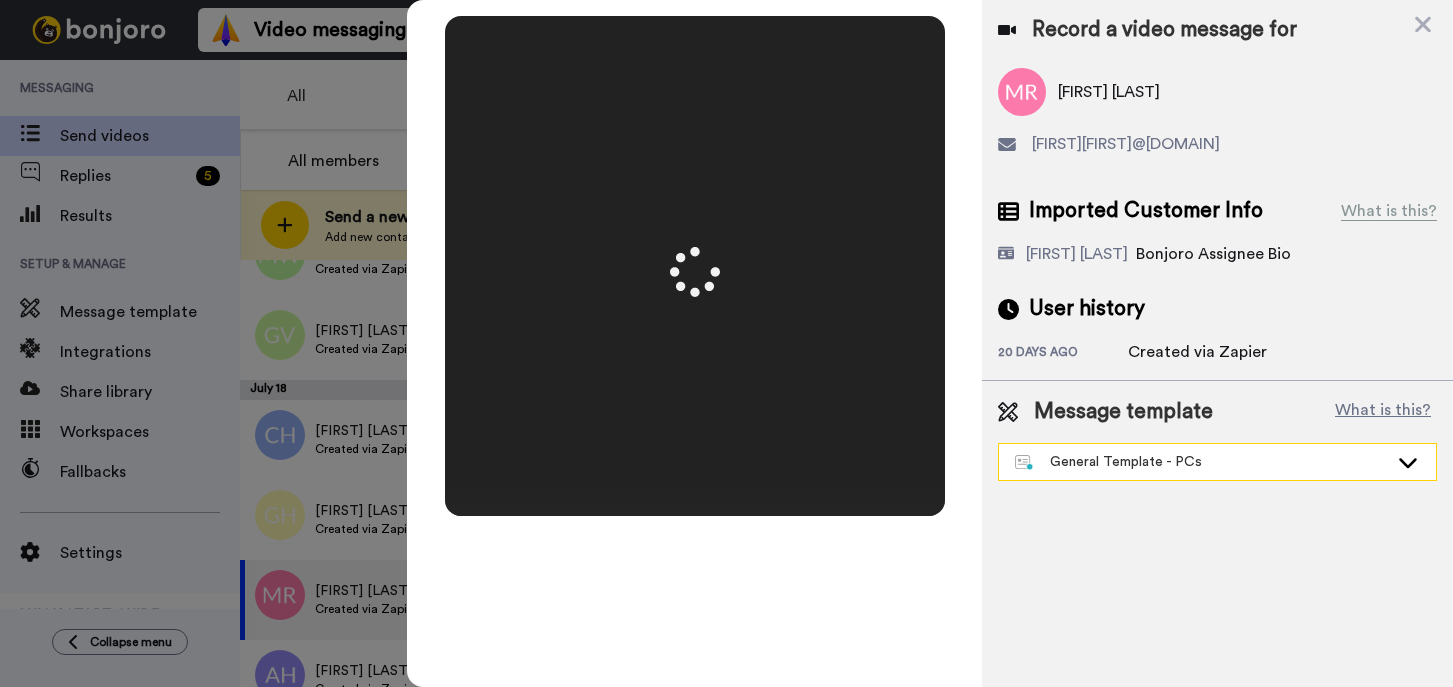 click on "General Template - PCs" at bounding box center [1201, 462] 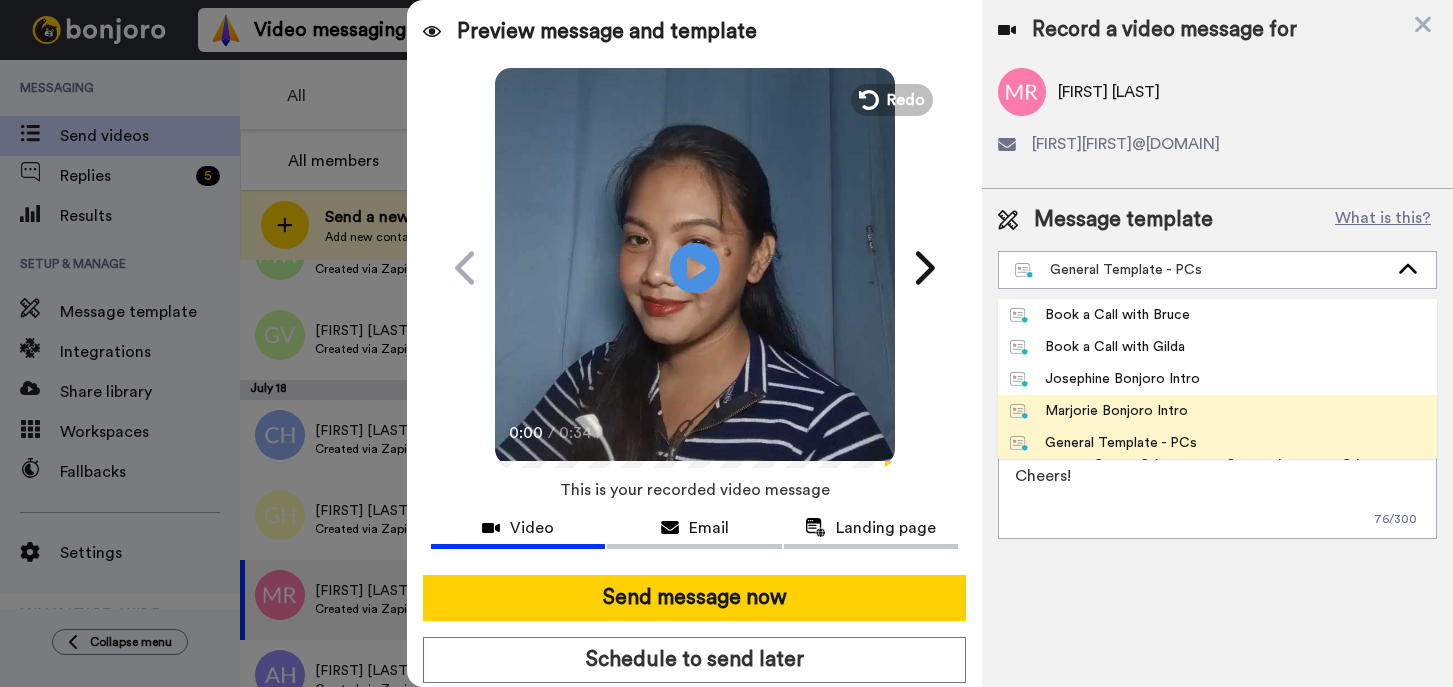 click on "Marjorie Bonjoro Intro" at bounding box center [1099, 411] 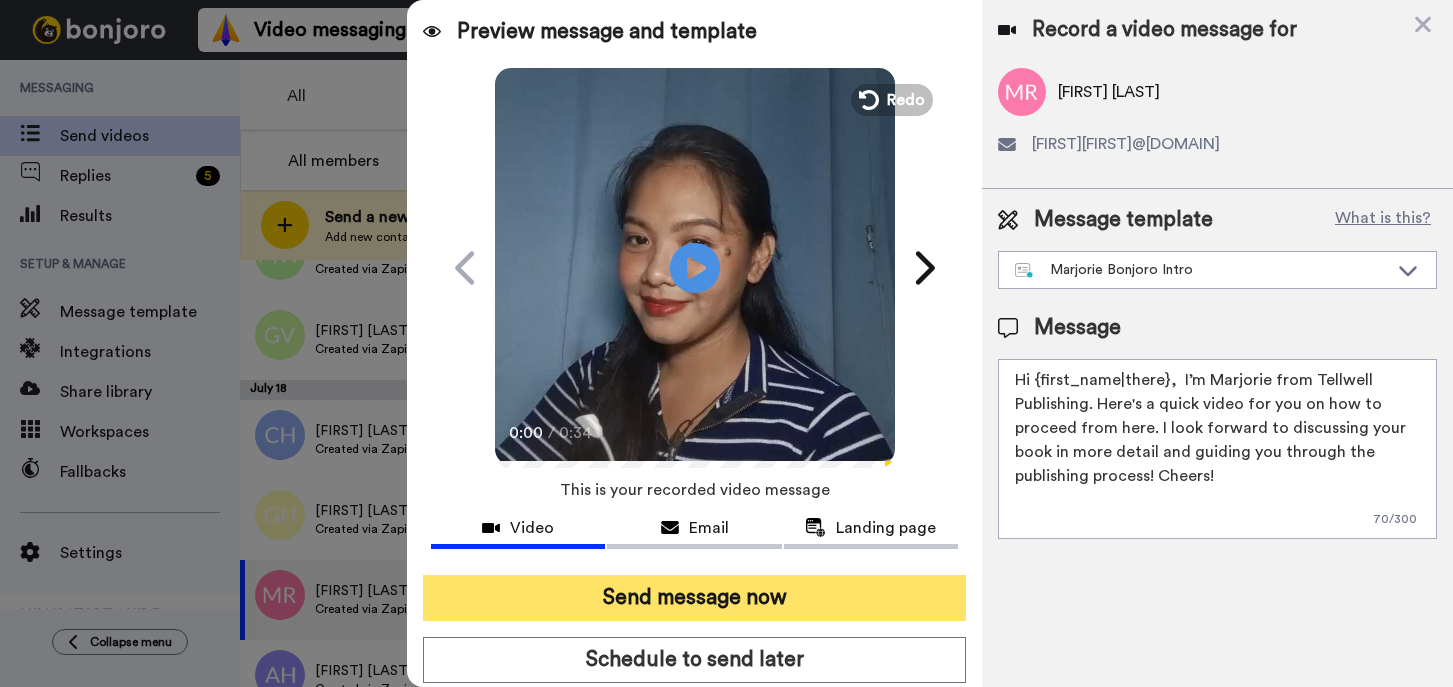 click on "Send message now" at bounding box center [694, 598] 